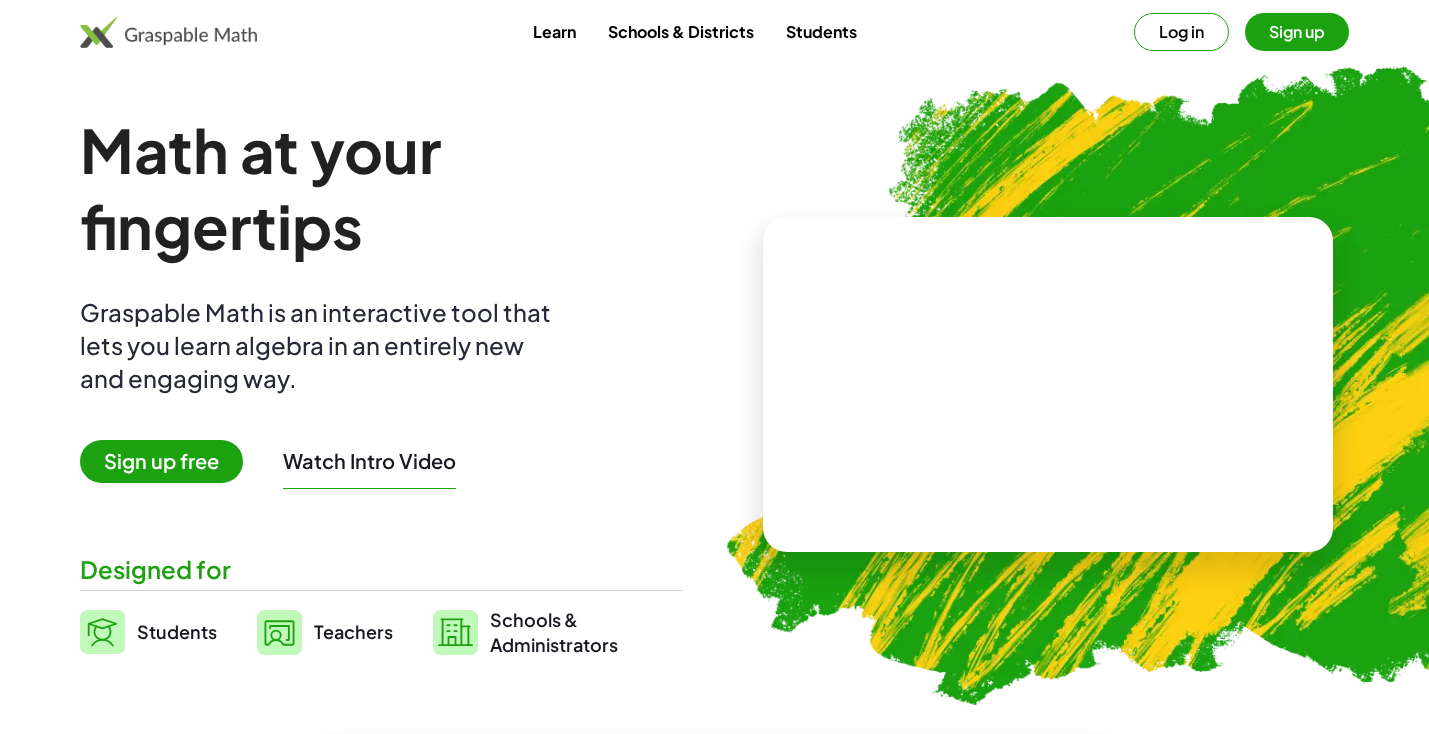 scroll, scrollTop: 0, scrollLeft: 0, axis: both 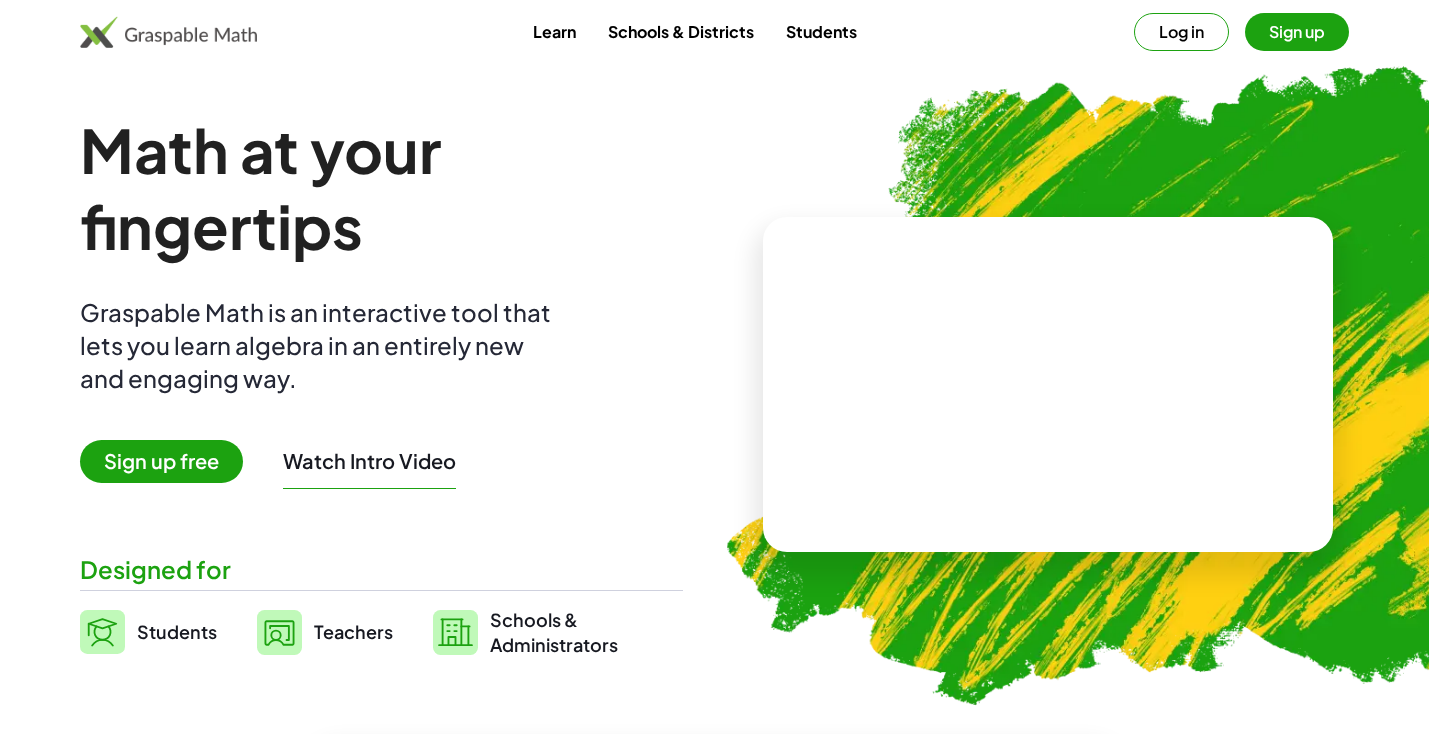 click on "Log in" at bounding box center (1181, 32) 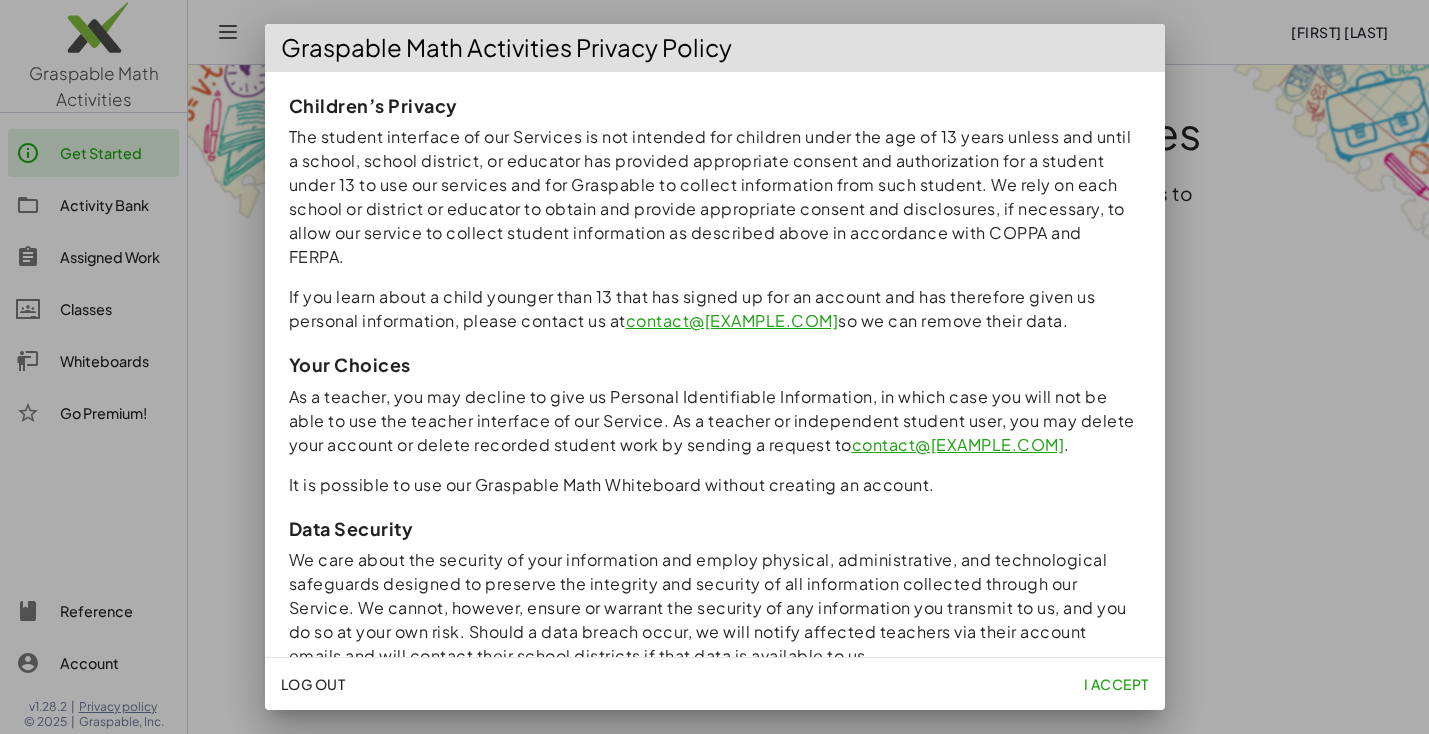 scroll, scrollTop: 1709, scrollLeft: 0, axis: vertical 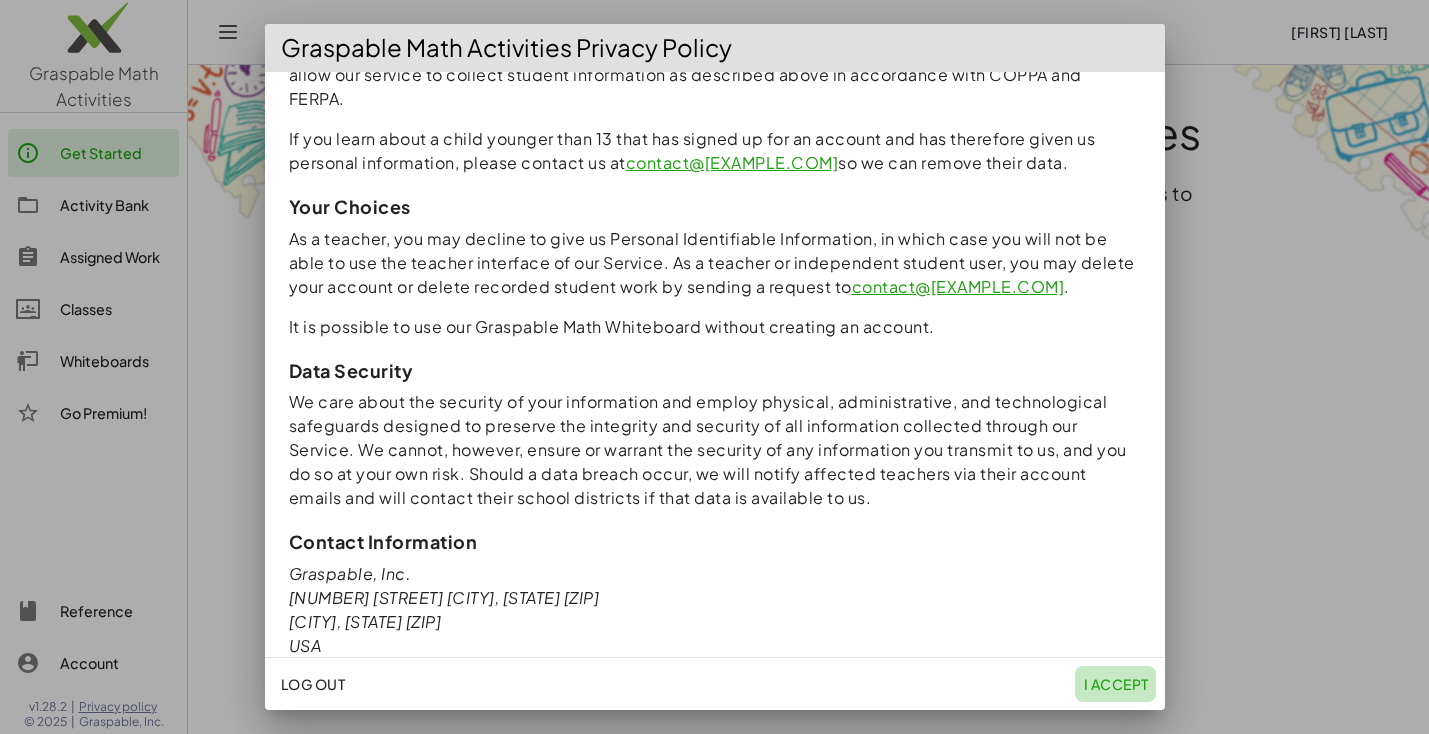 click on "I accept" 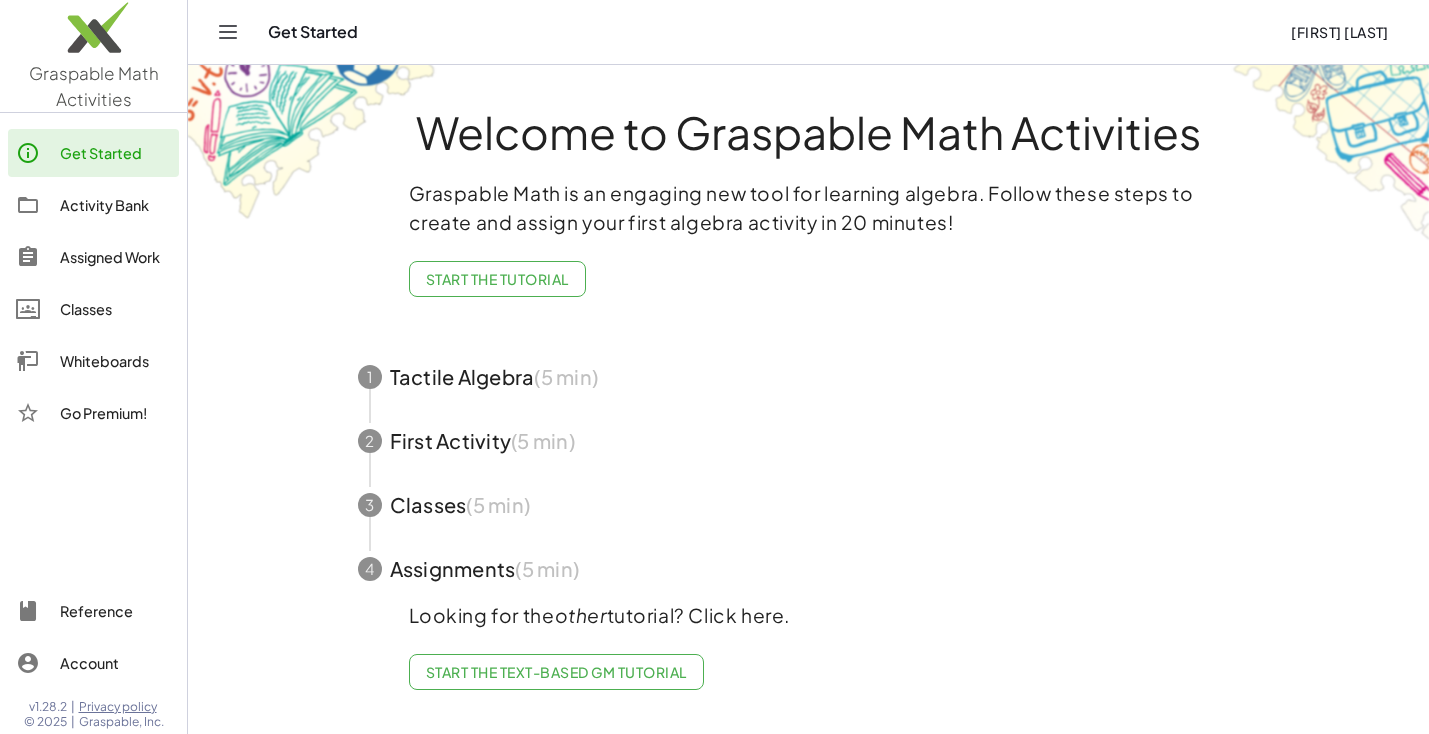 click on "Activity Bank" 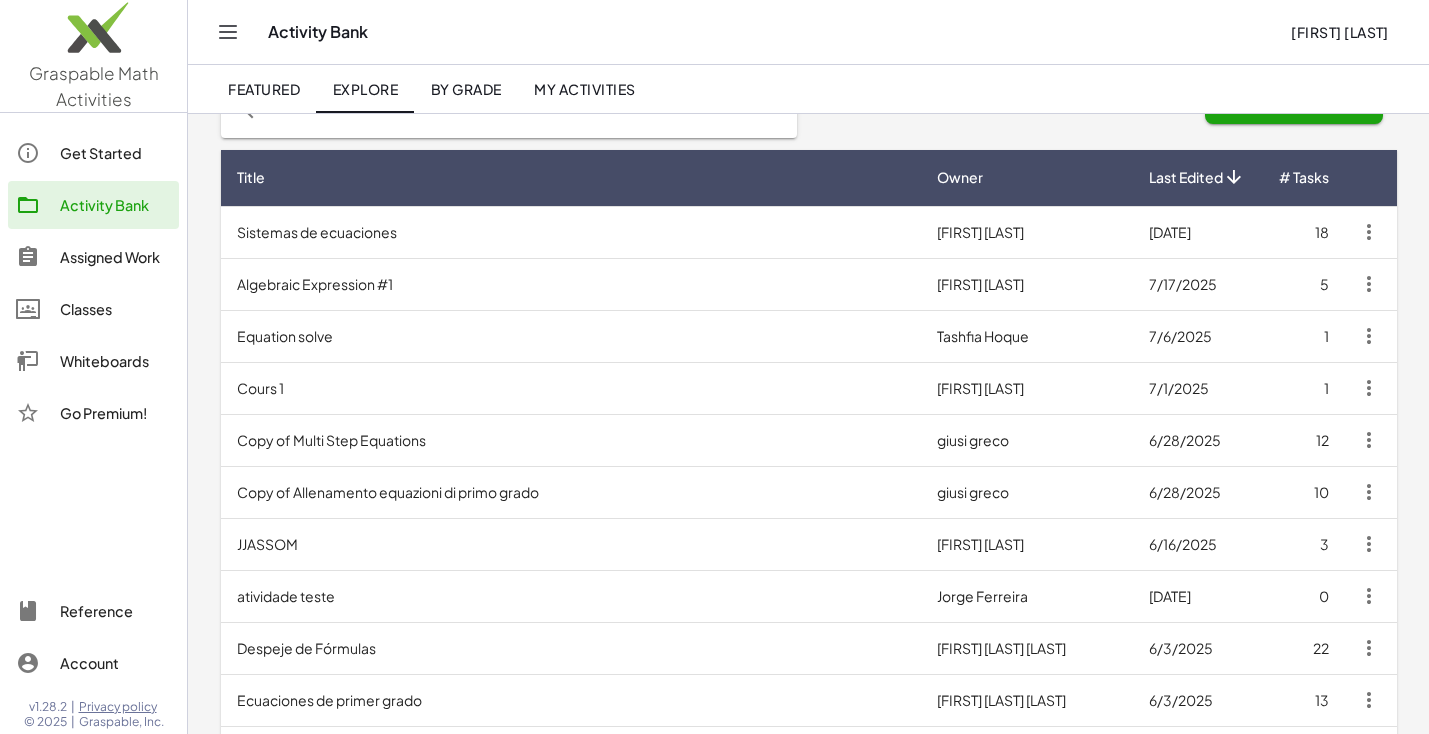 scroll, scrollTop: 159, scrollLeft: 0, axis: vertical 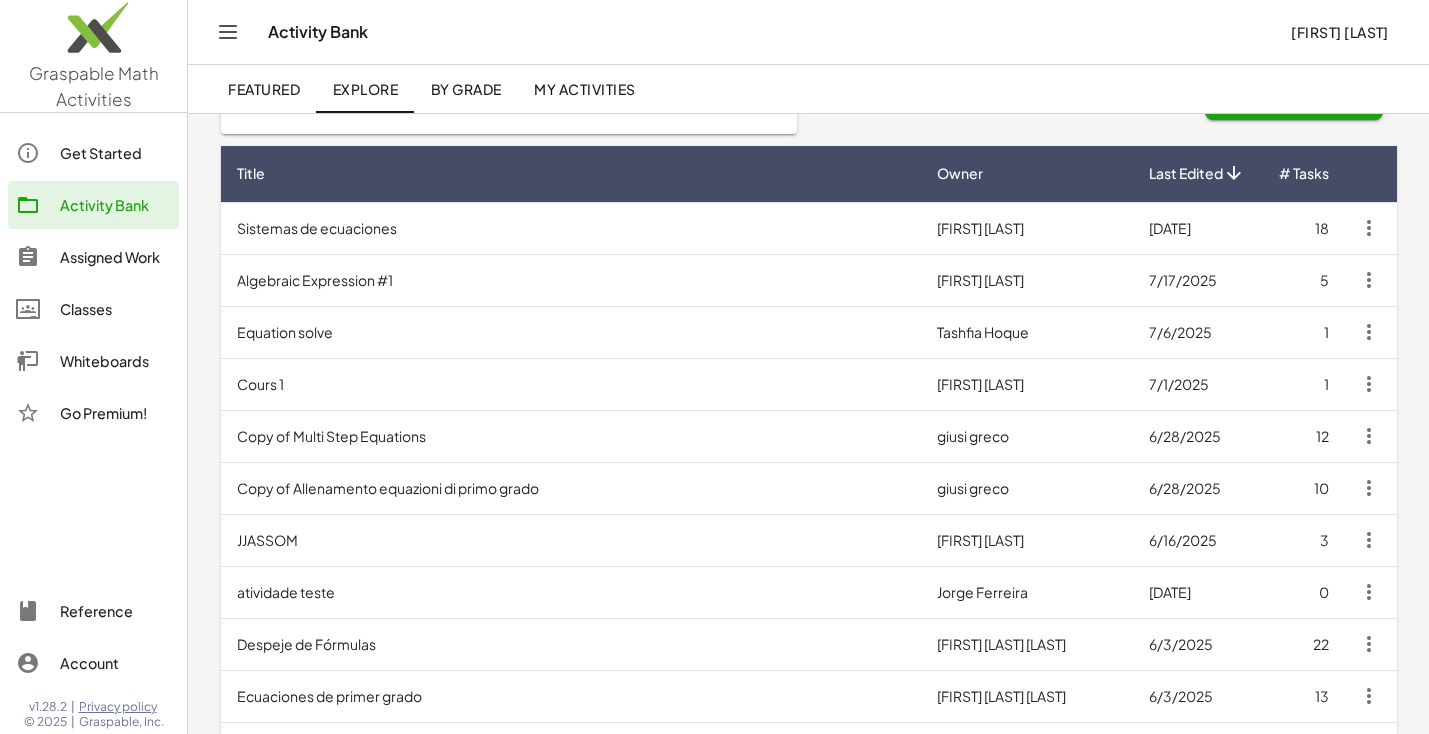 click on "Algebraic Expression #1" at bounding box center (571, 280) 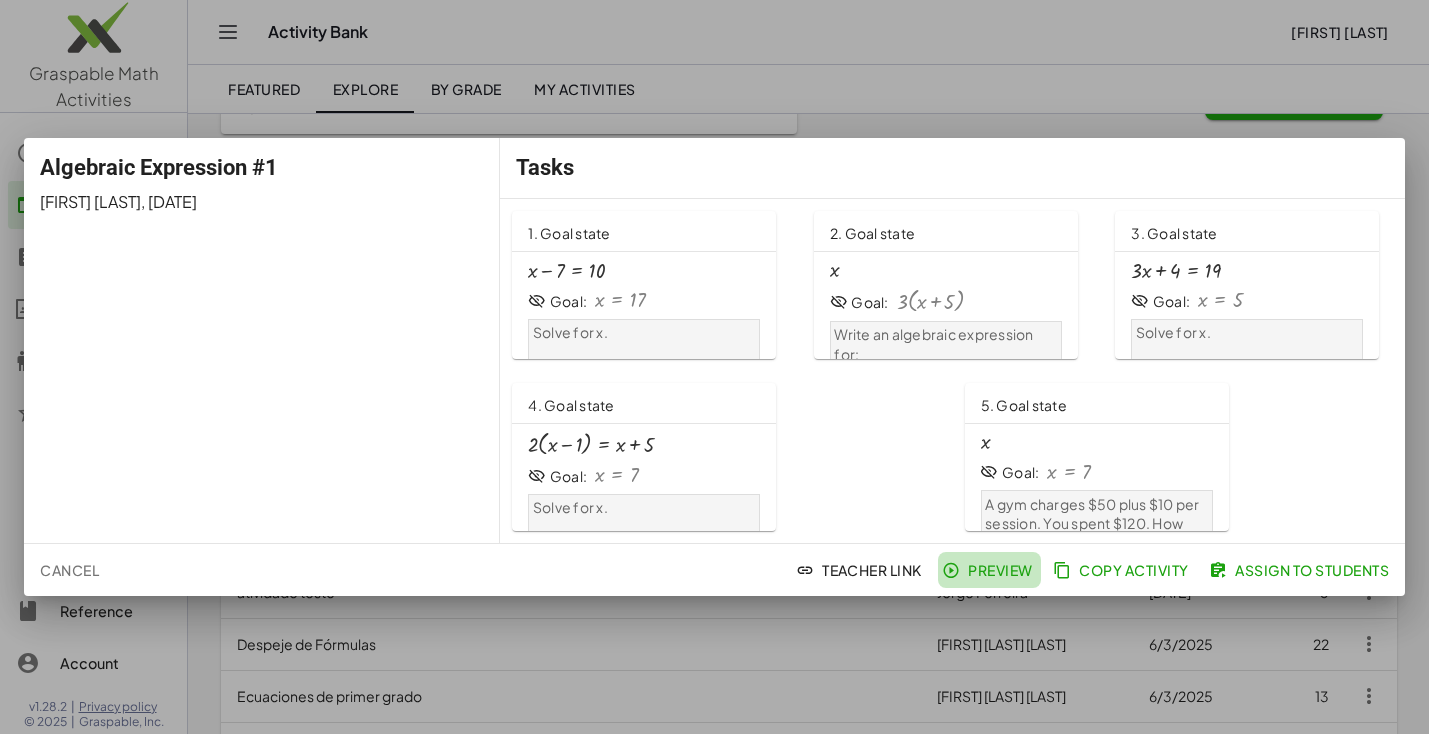 click on "Preview" 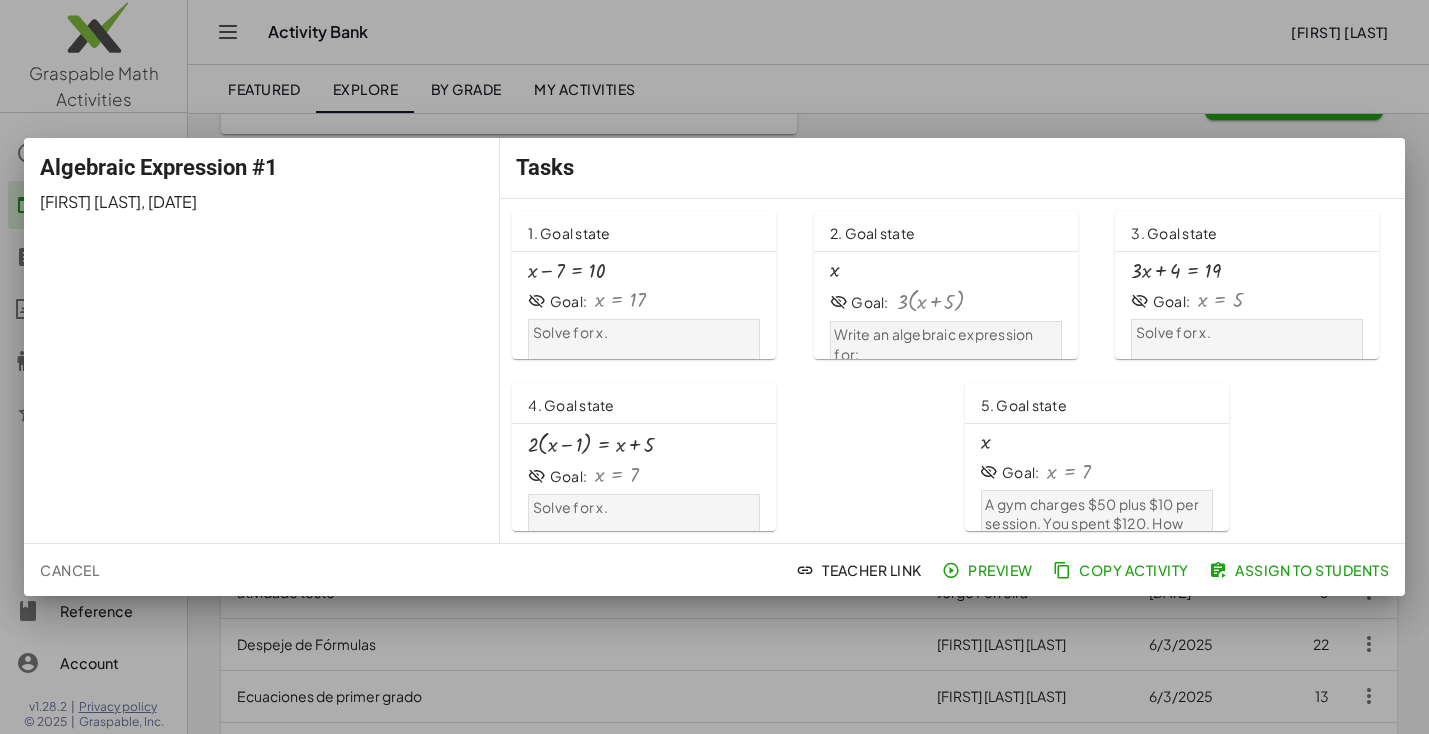 click at bounding box center [714, 367] 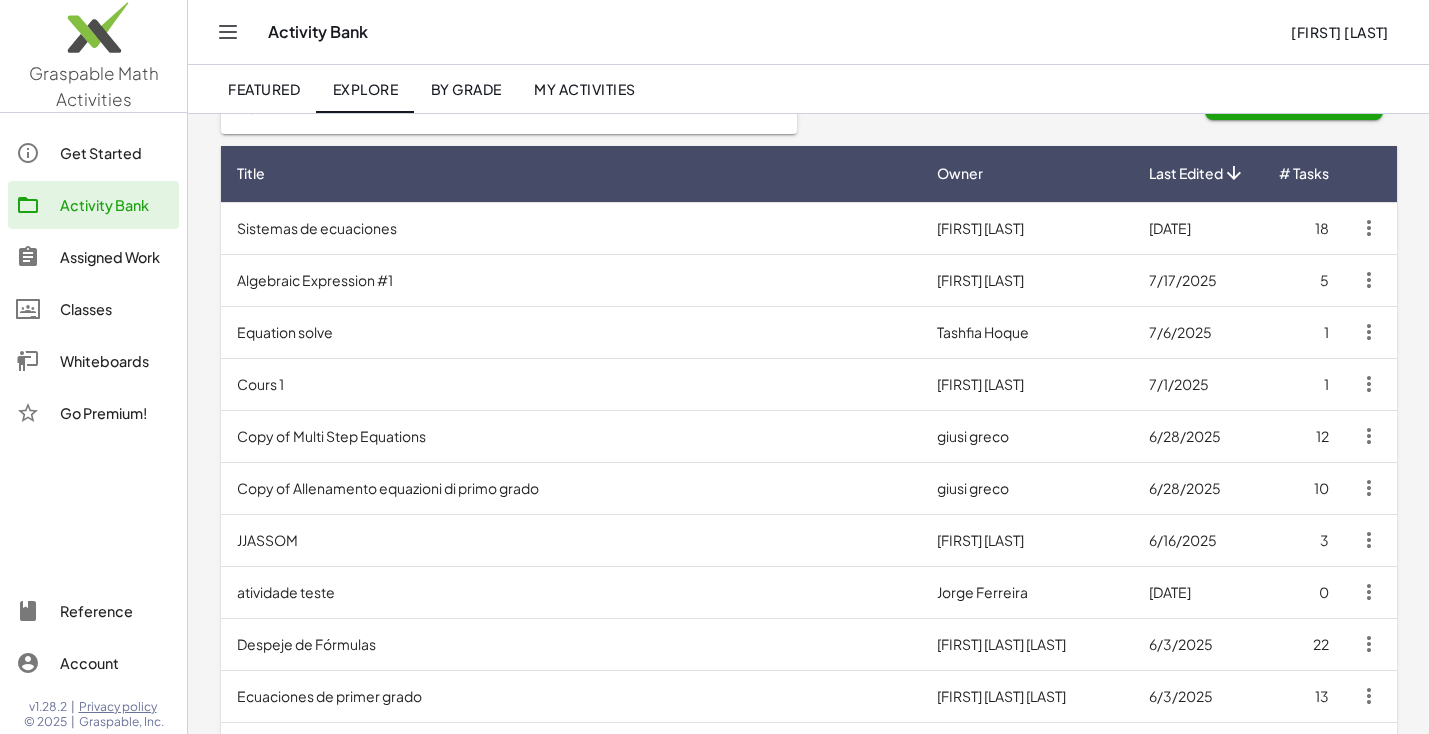 click on "Whiteboards" 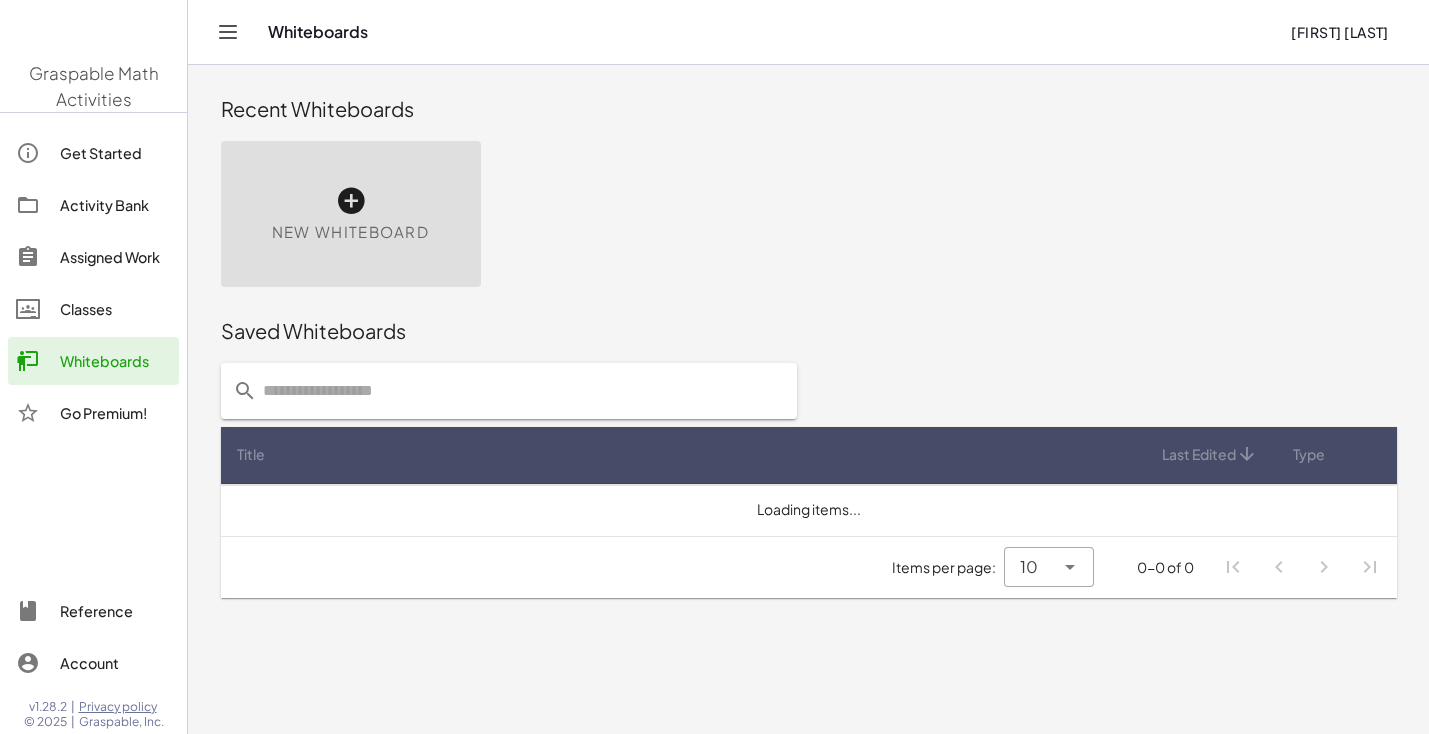 scroll, scrollTop: 0, scrollLeft: 0, axis: both 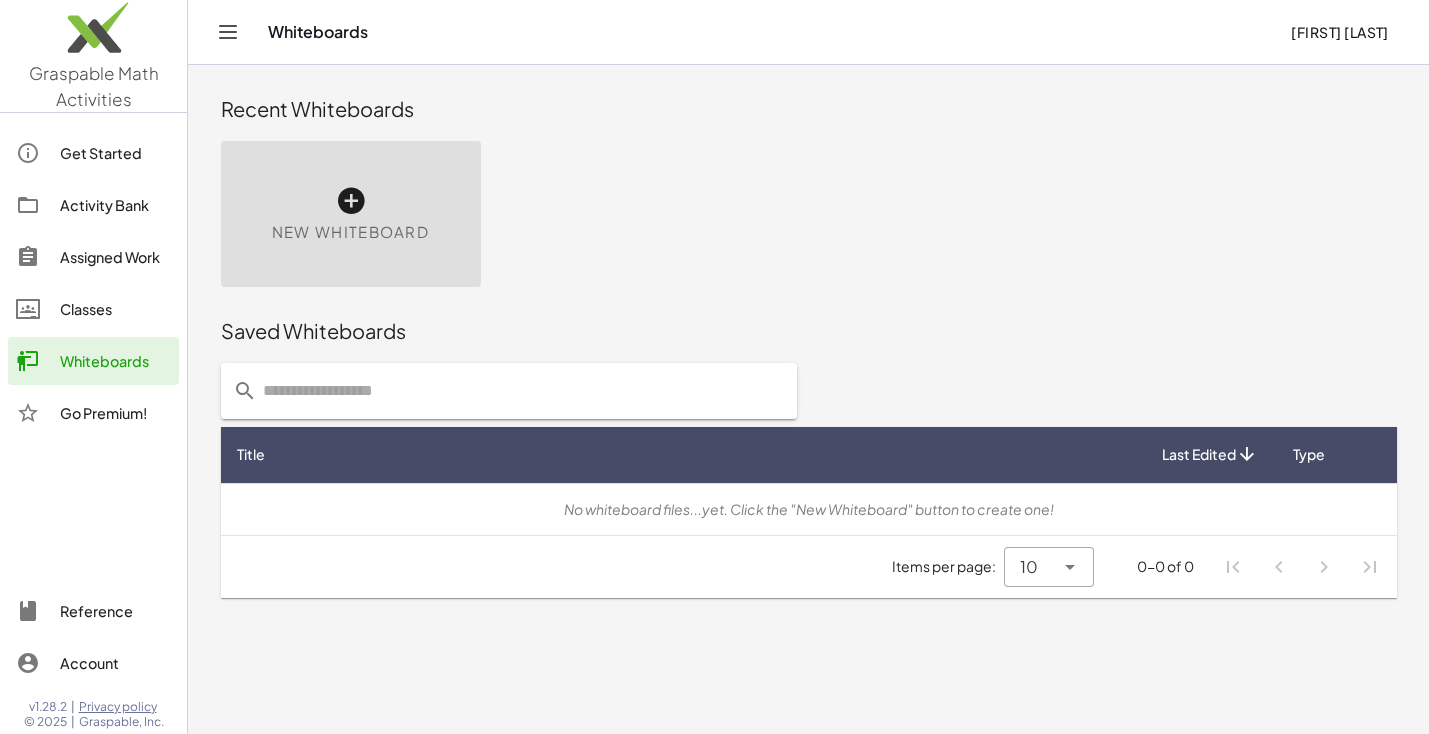 click at bounding box center [351, 201] 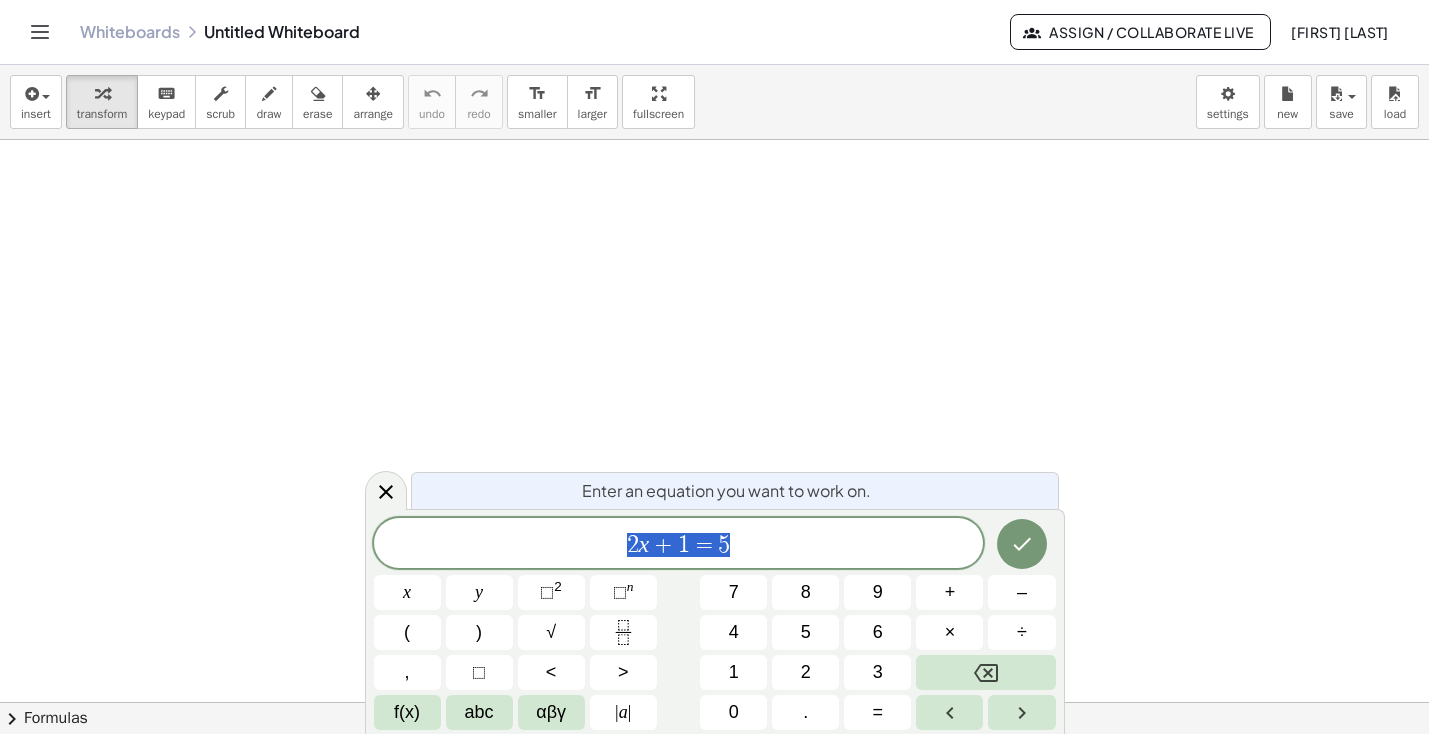 scroll, scrollTop: 0, scrollLeft: 0, axis: both 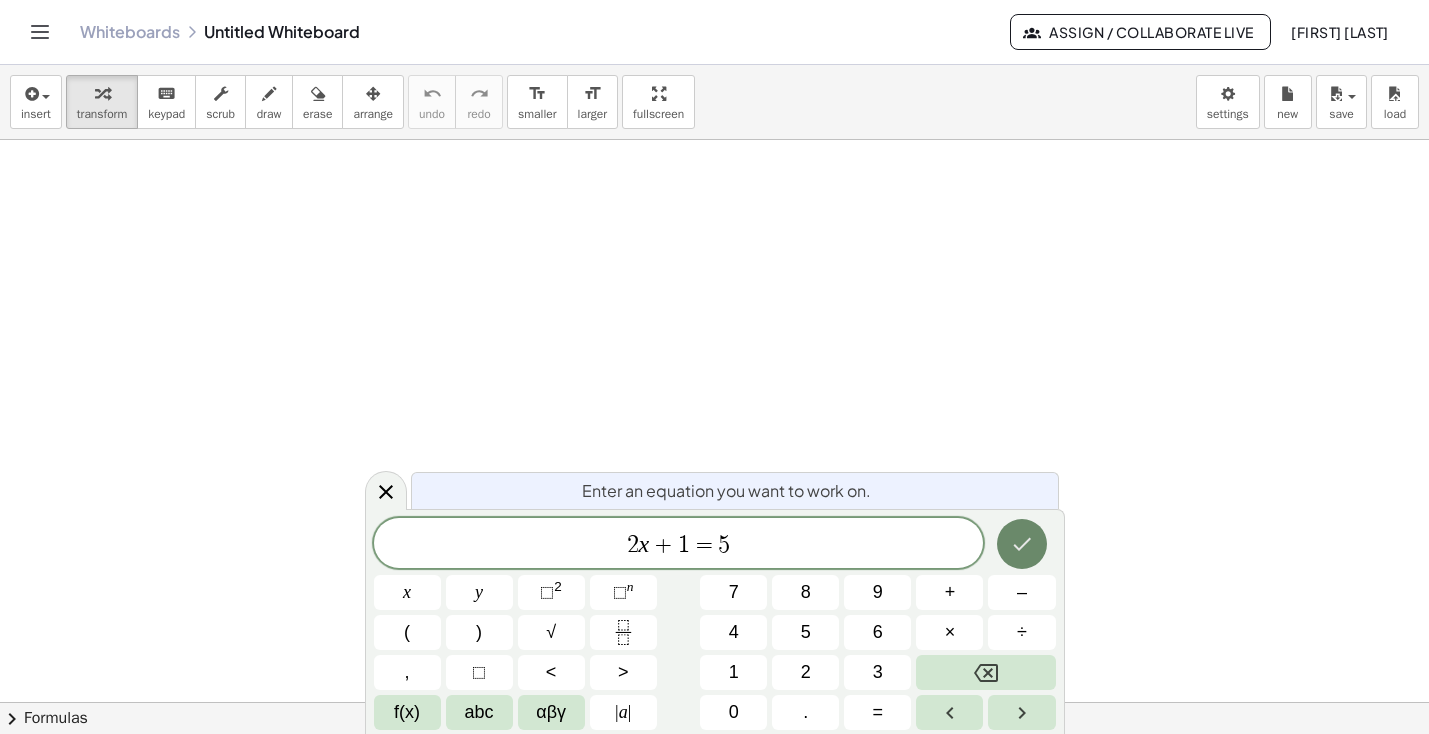 click 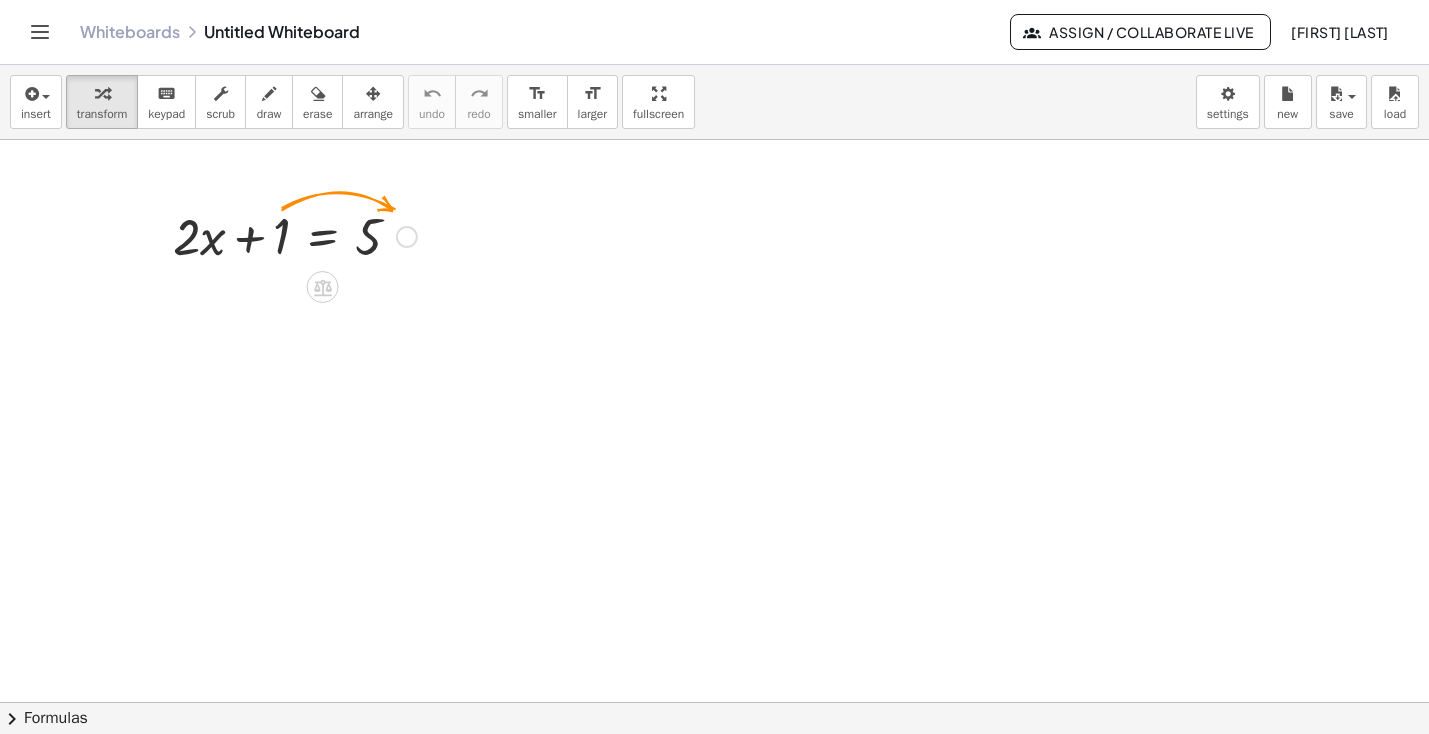 click at bounding box center (295, 235) 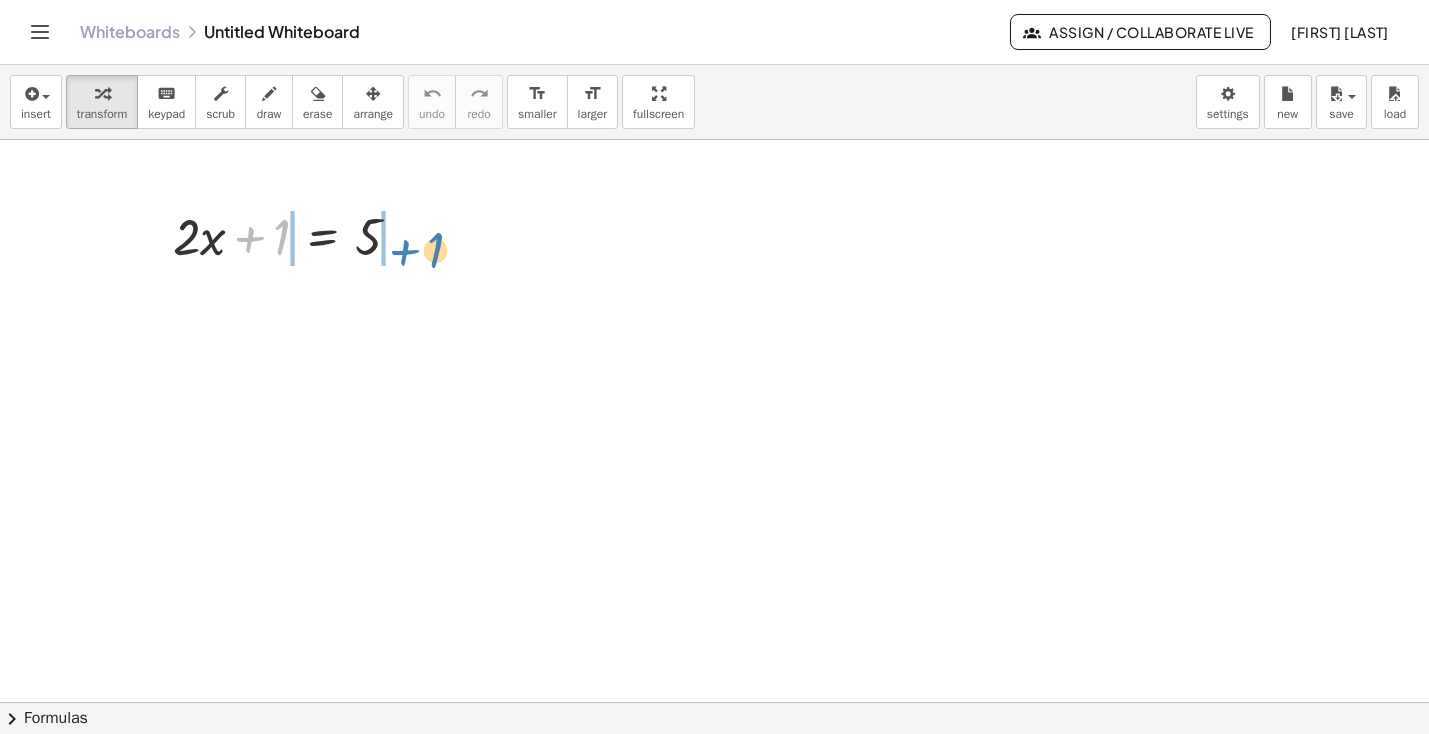 drag, startPoint x: 282, startPoint y: 236, endPoint x: 436, endPoint y: 247, distance: 154.39236 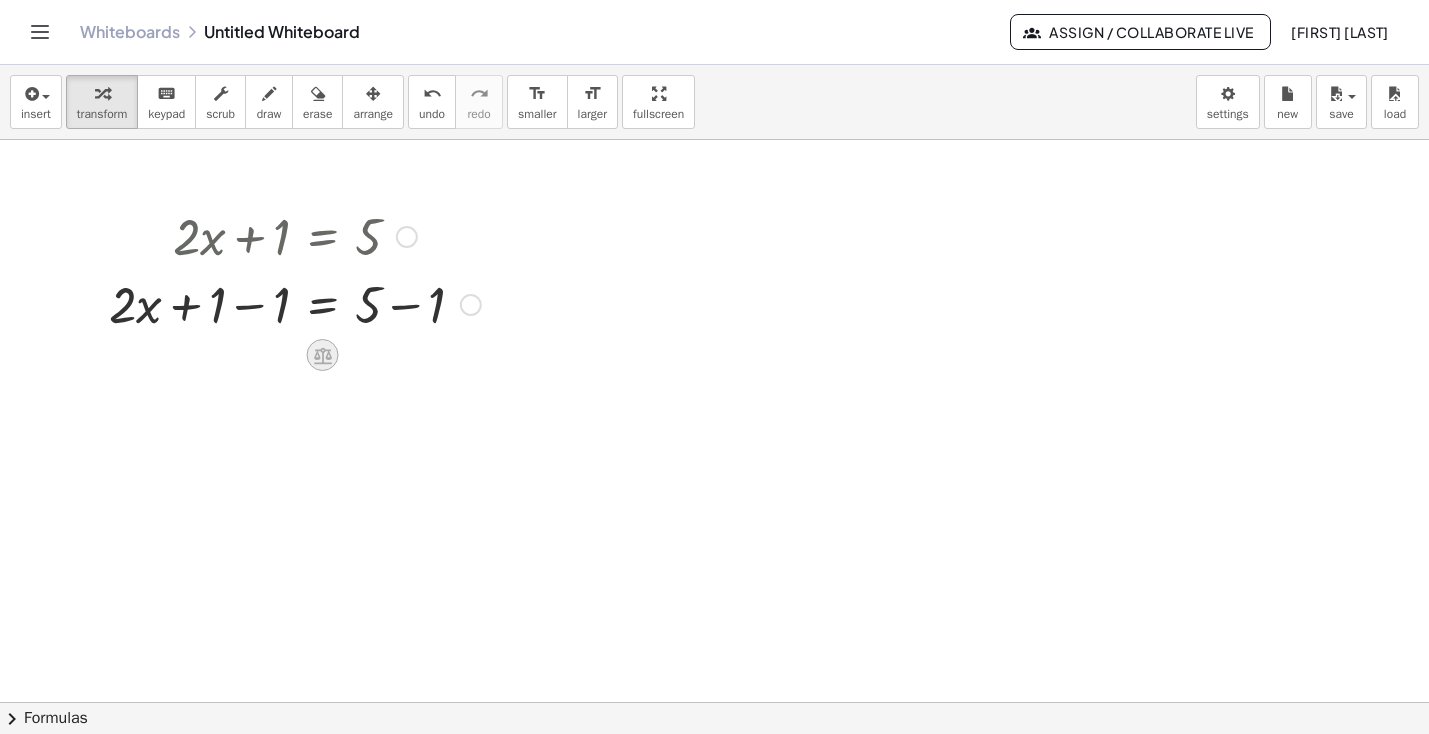 click 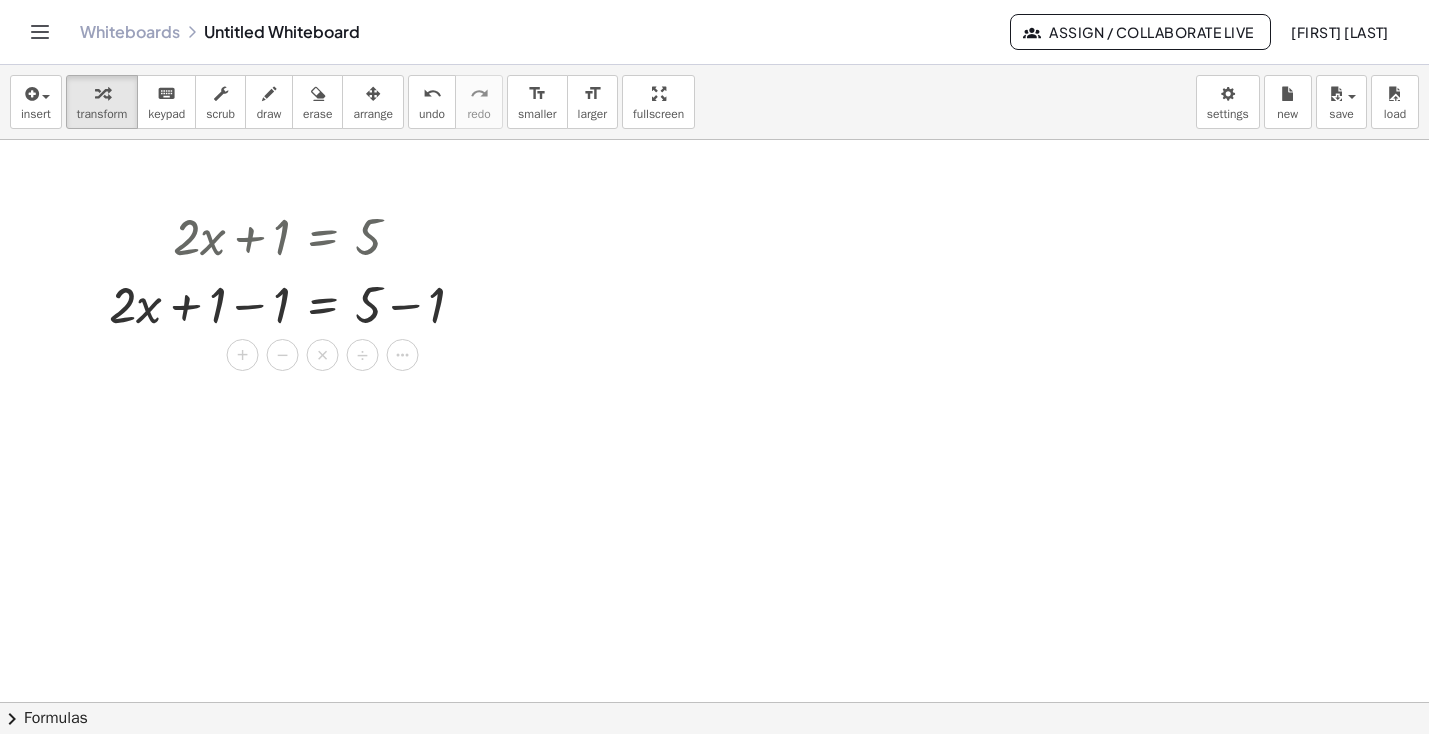 click at bounding box center [714, 702] 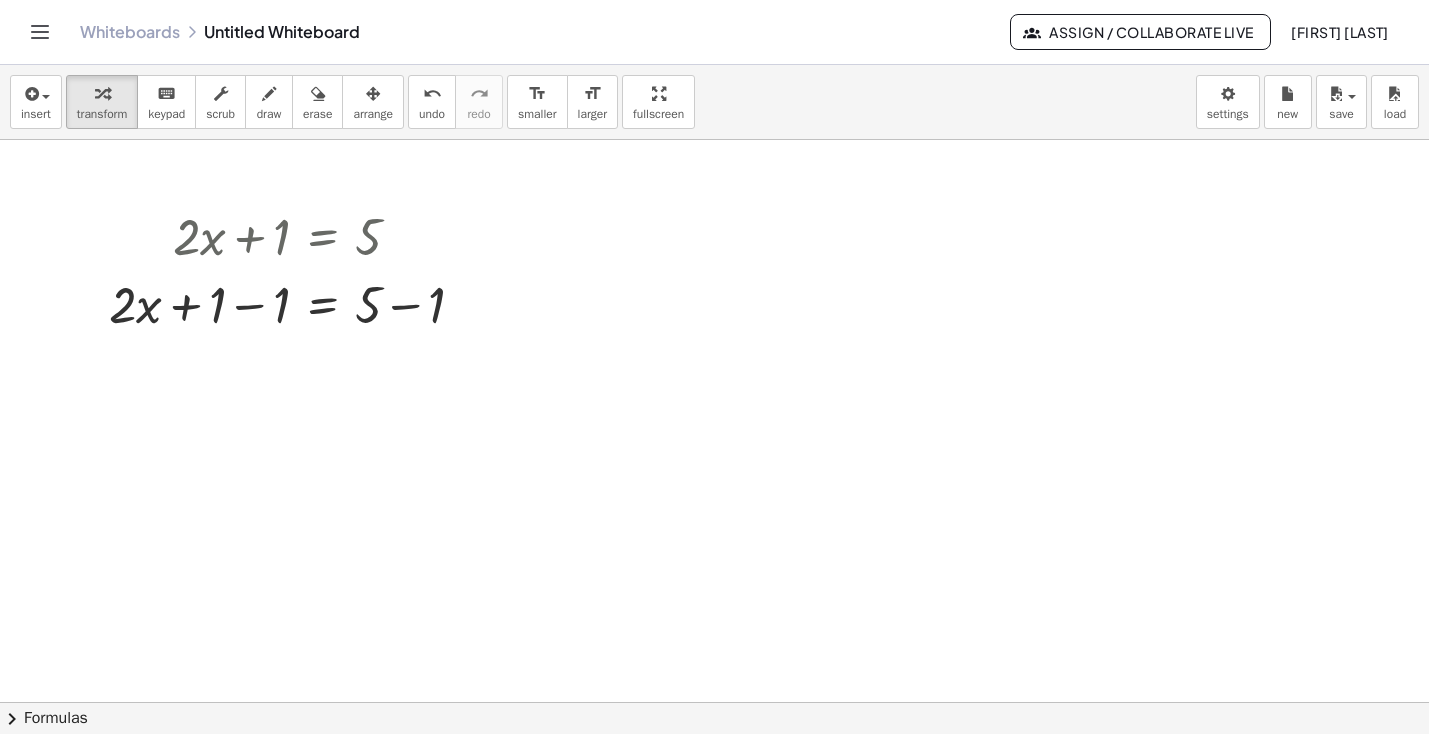 click at bounding box center [714, 702] 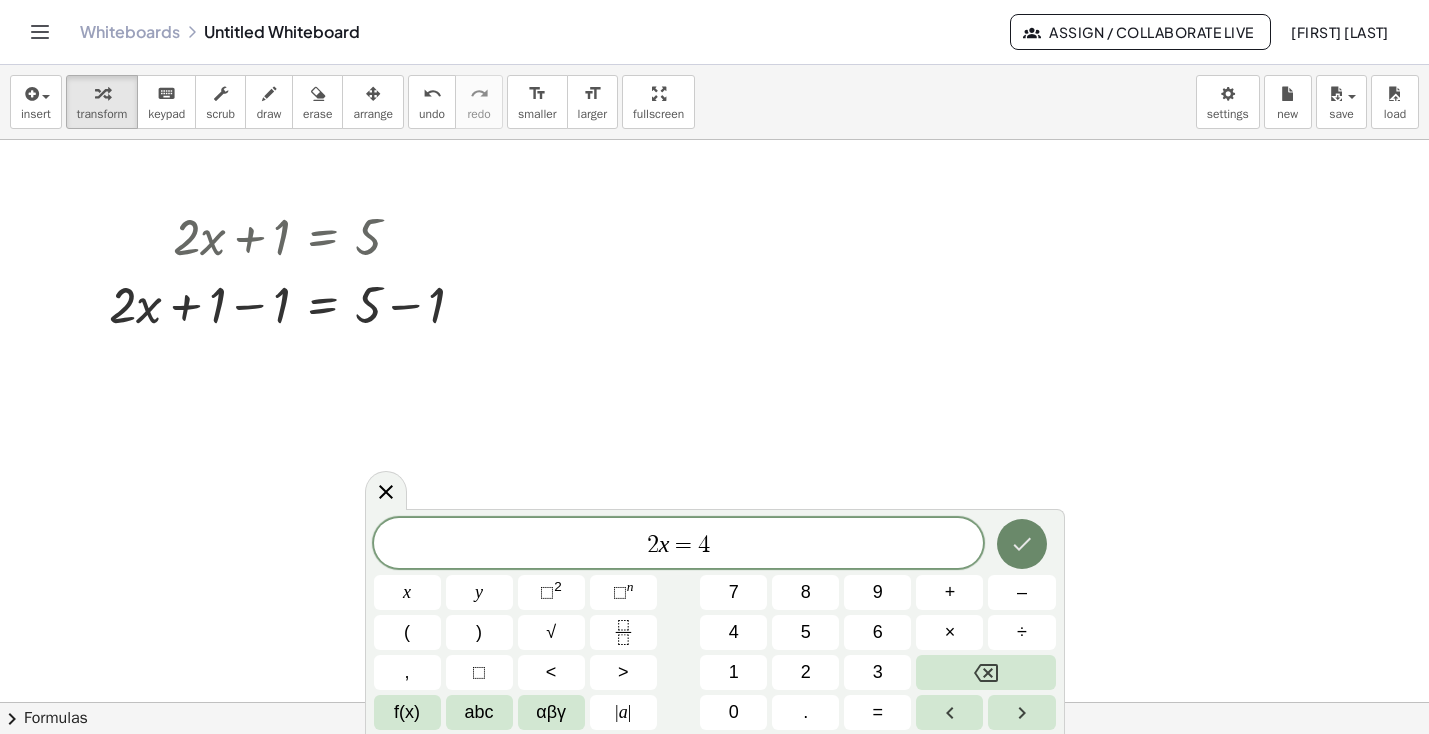 click 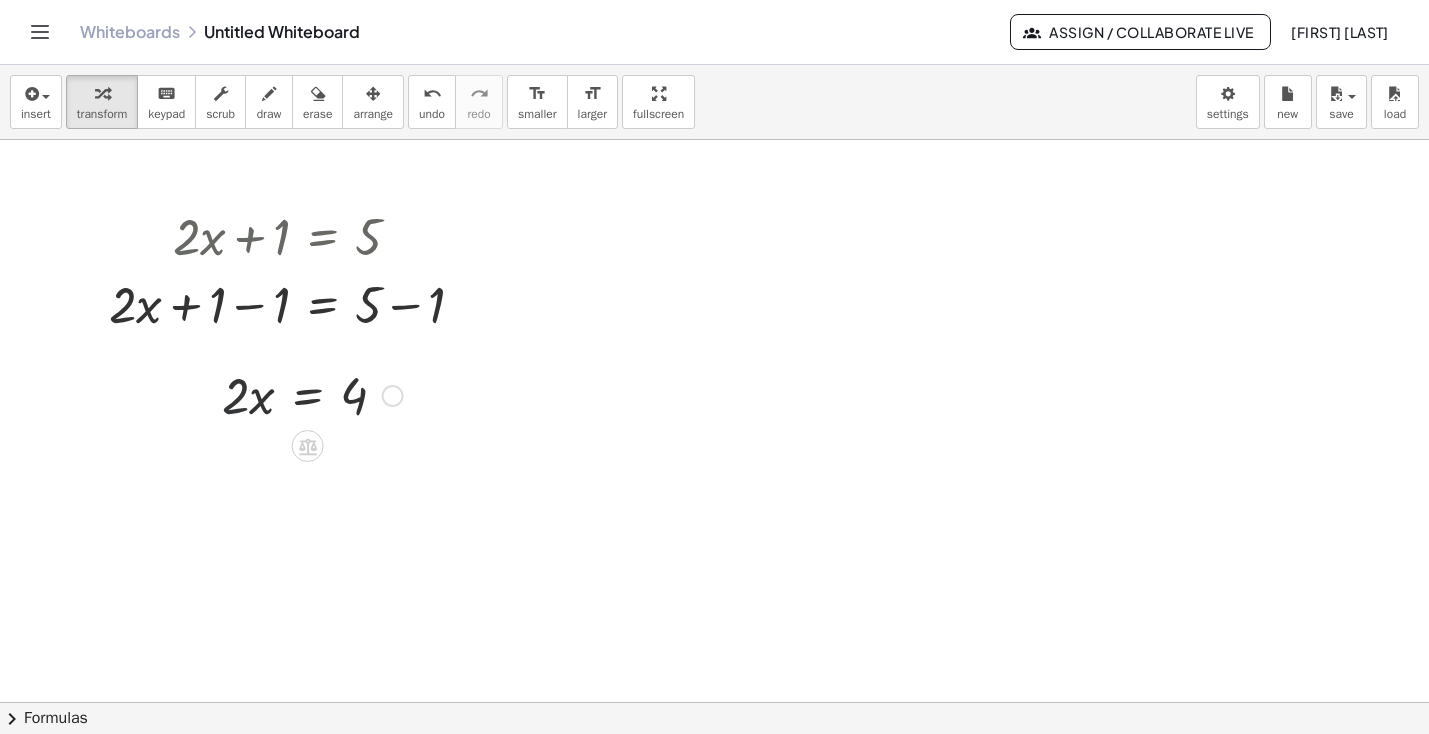 click at bounding box center [312, 394] 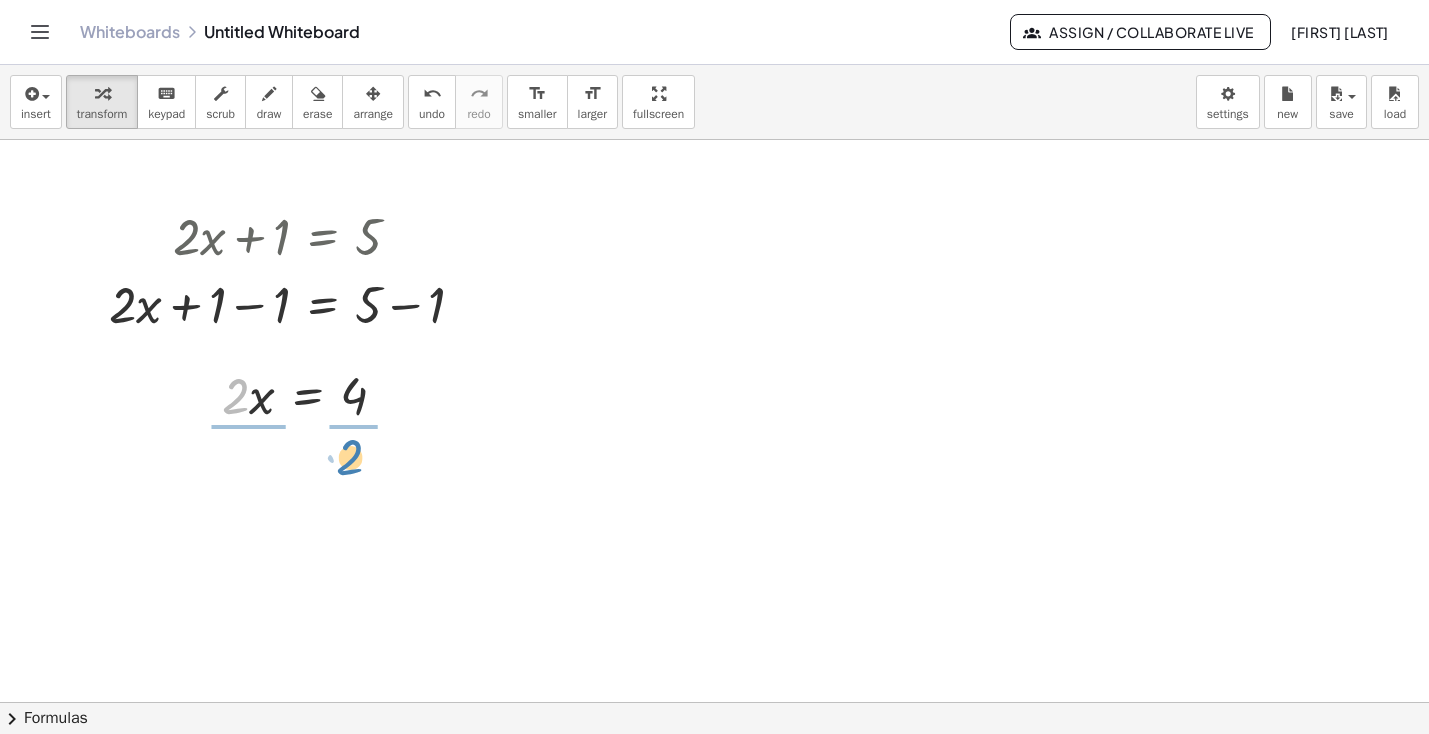 drag, startPoint x: 228, startPoint y: 413, endPoint x: 342, endPoint y: 472, distance: 128.36276 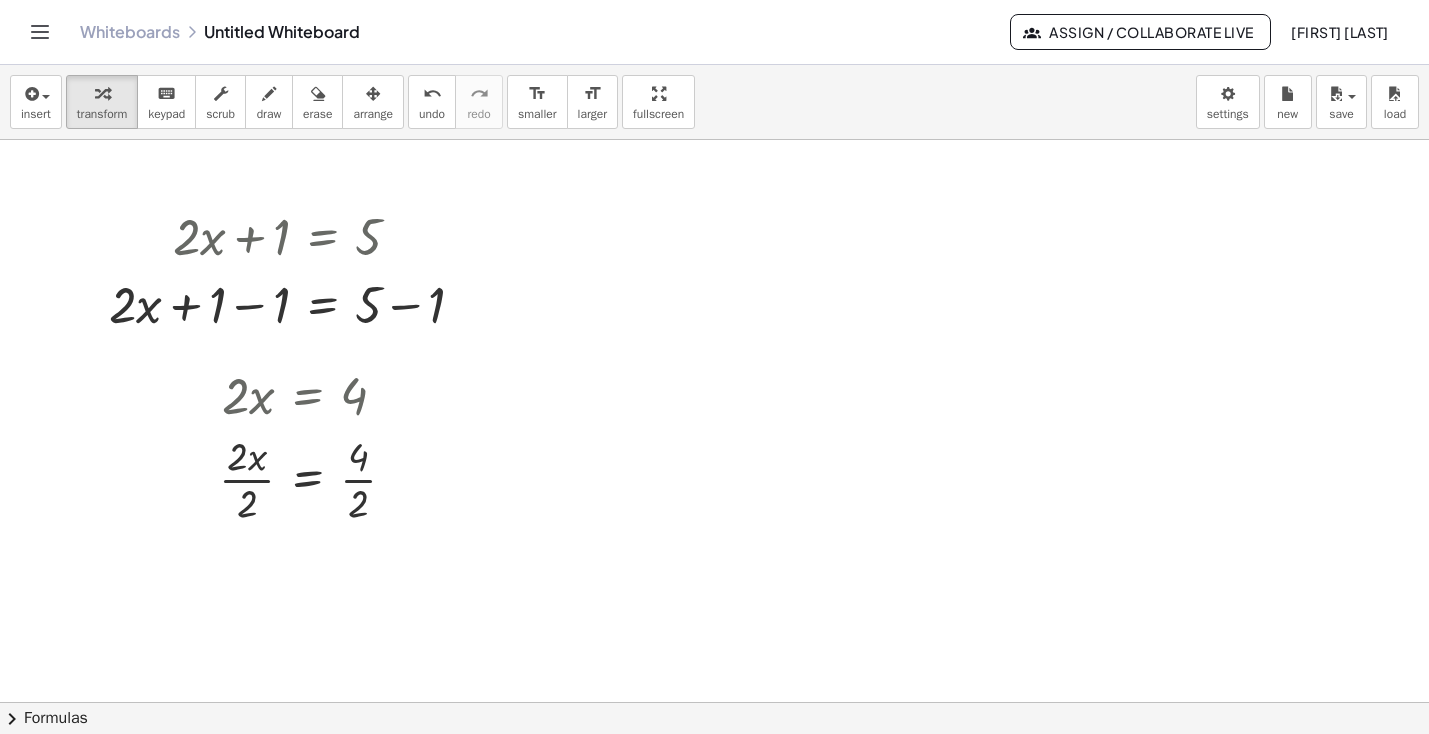click at bounding box center (714, 702) 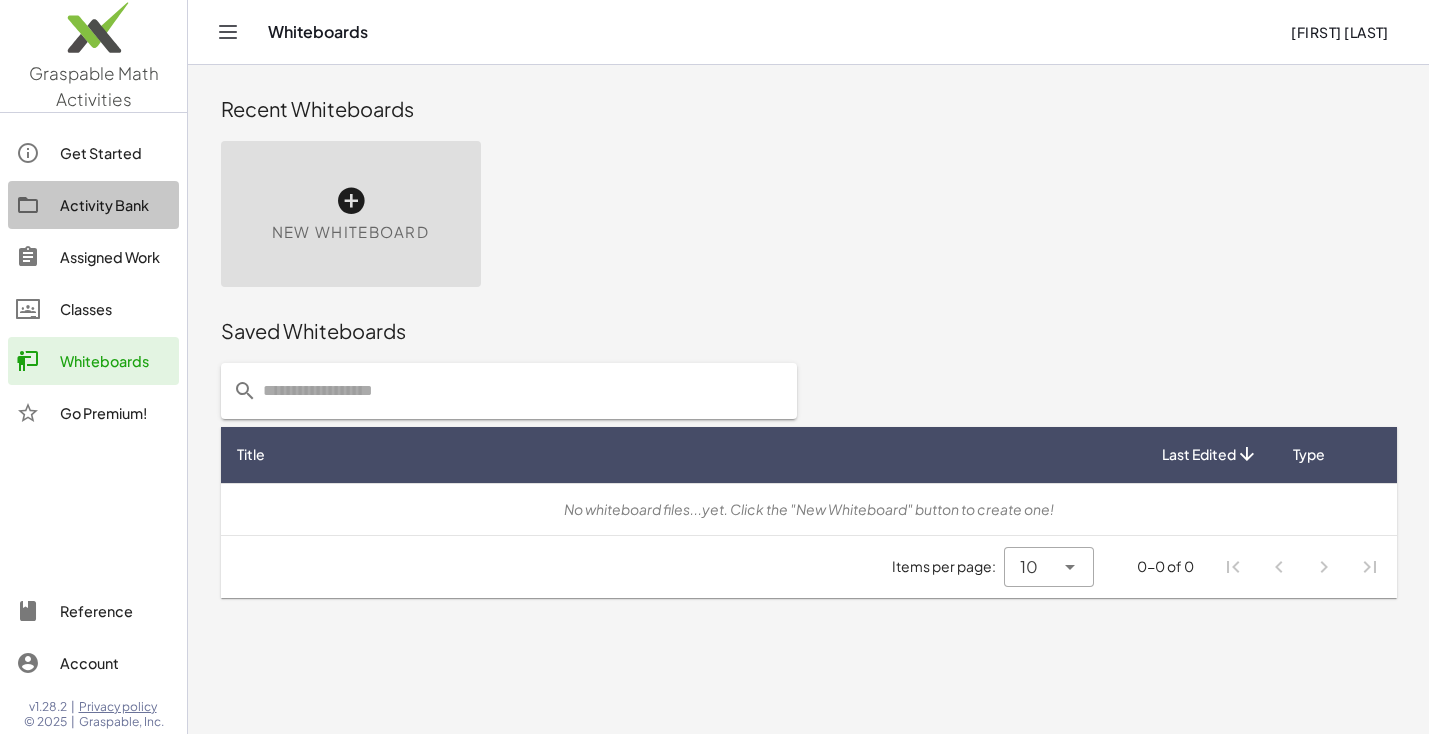 click on "Activity Bank" 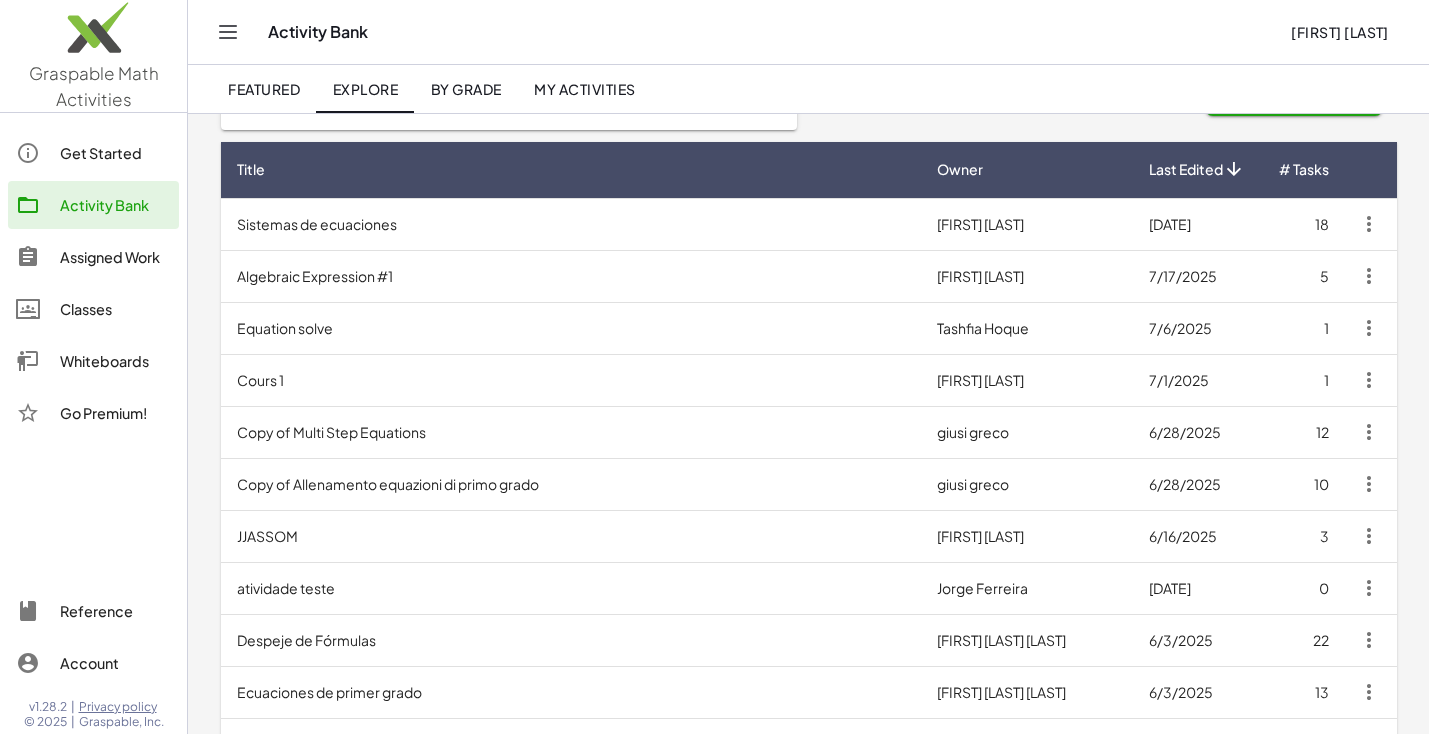 scroll, scrollTop: 165, scrollLeft: 0, axis: vertical 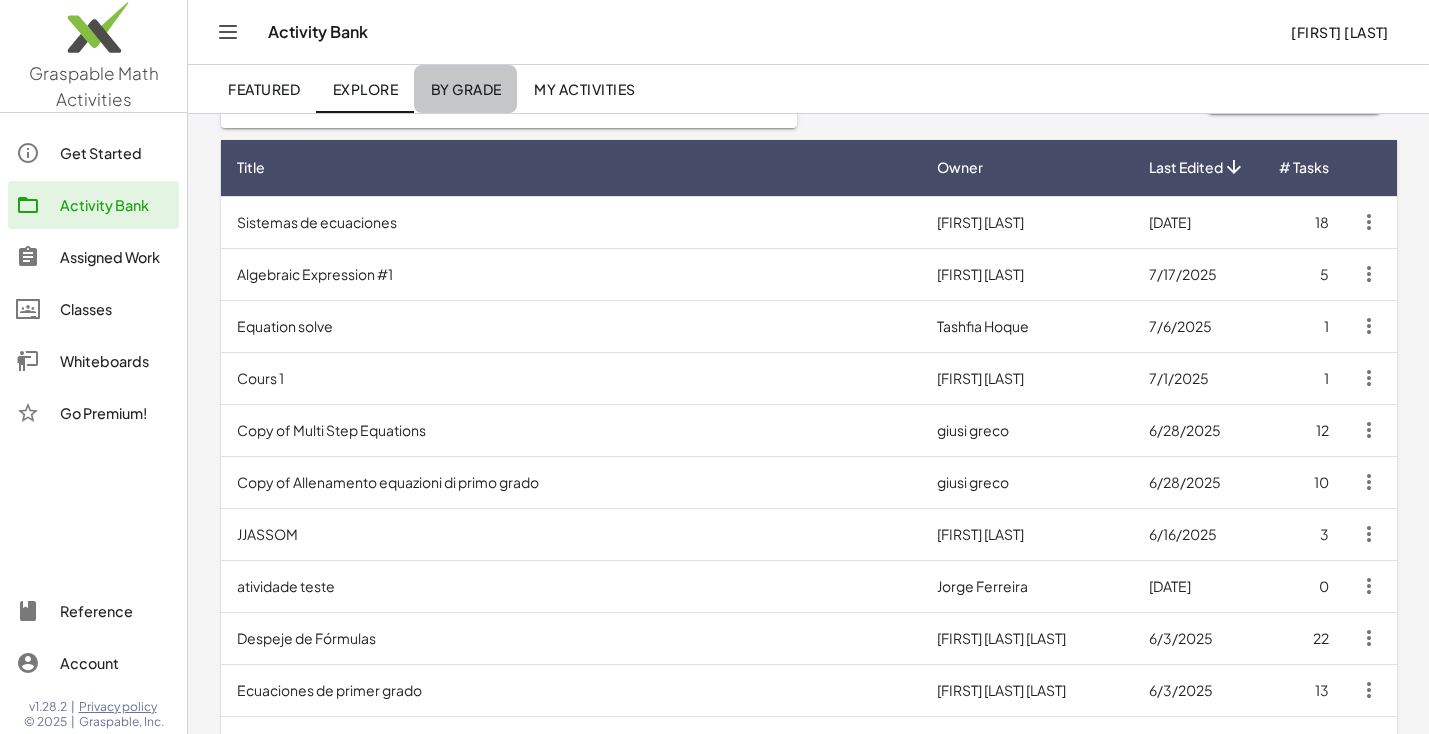 click on "By Grade" 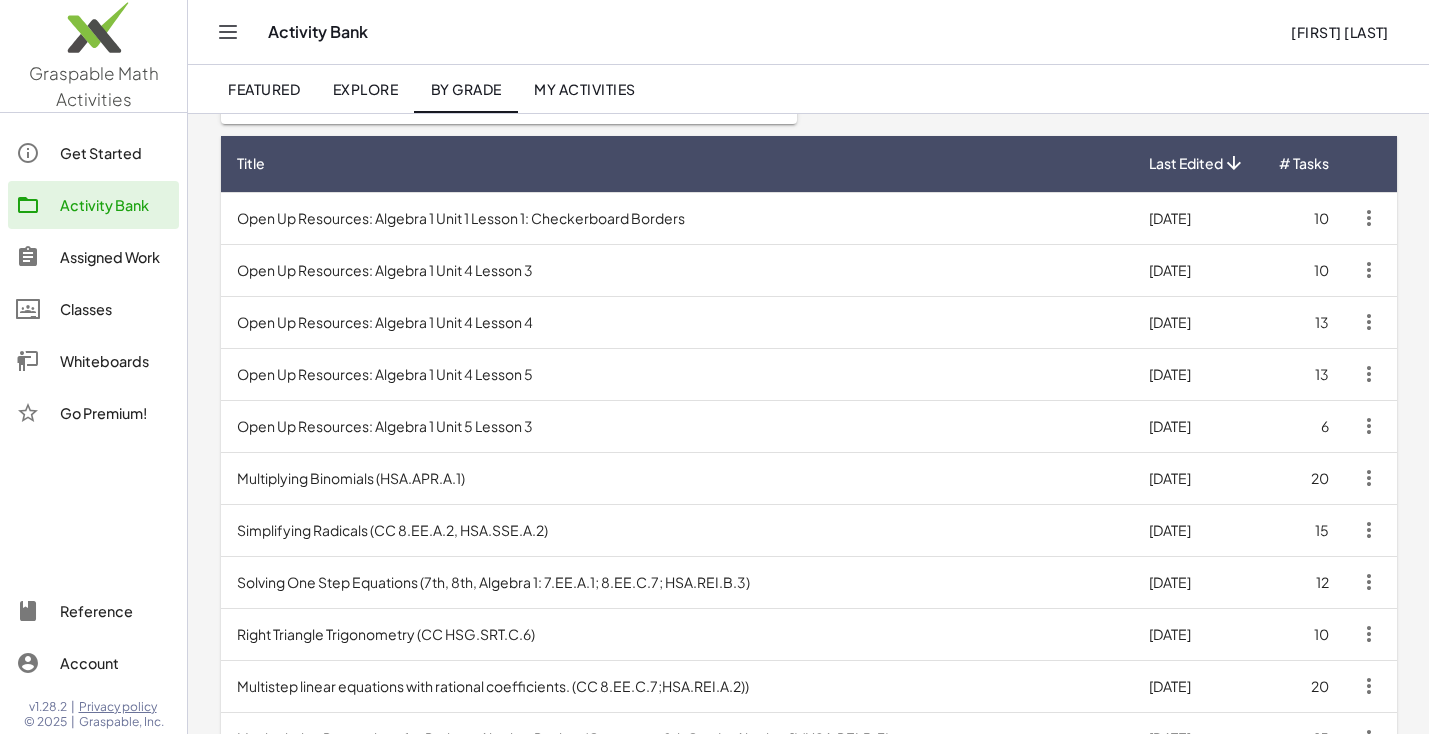 scroll, scrollTop: 171, scrollLeft: 0, axis: vertical 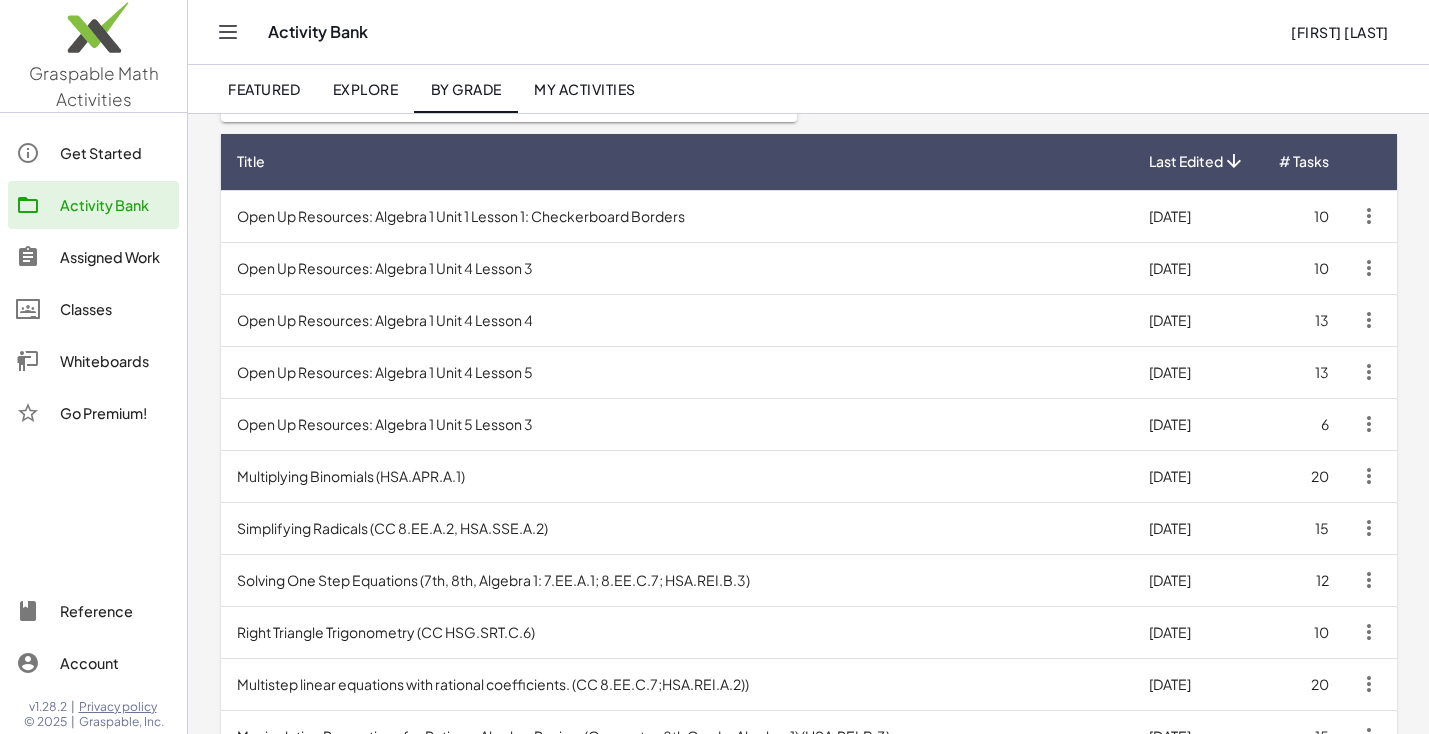 click on "Open Up Resources: Algebra 1 Unit 1 Lesson 1: Checkerboard Borders" at bounding box center (677, 216) 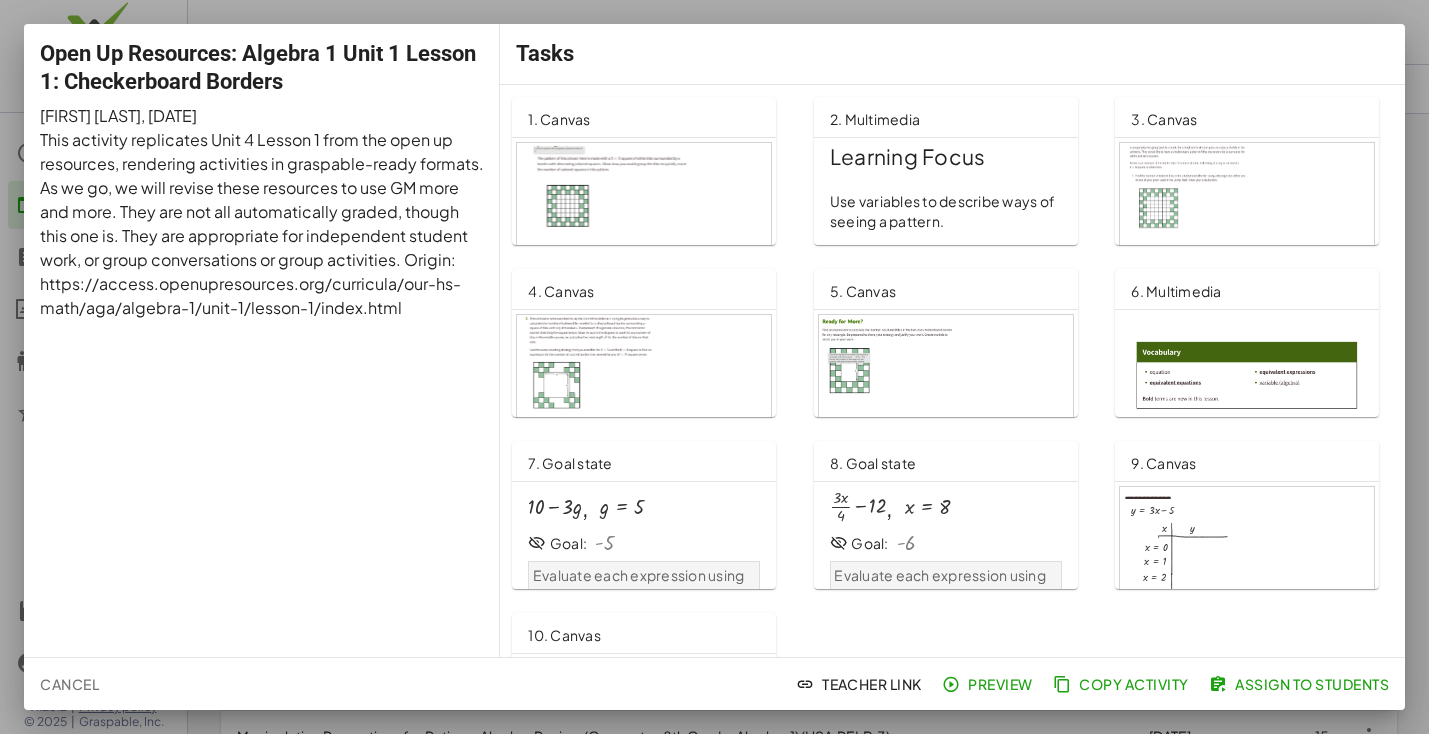 click at bounding box center (644, 215) 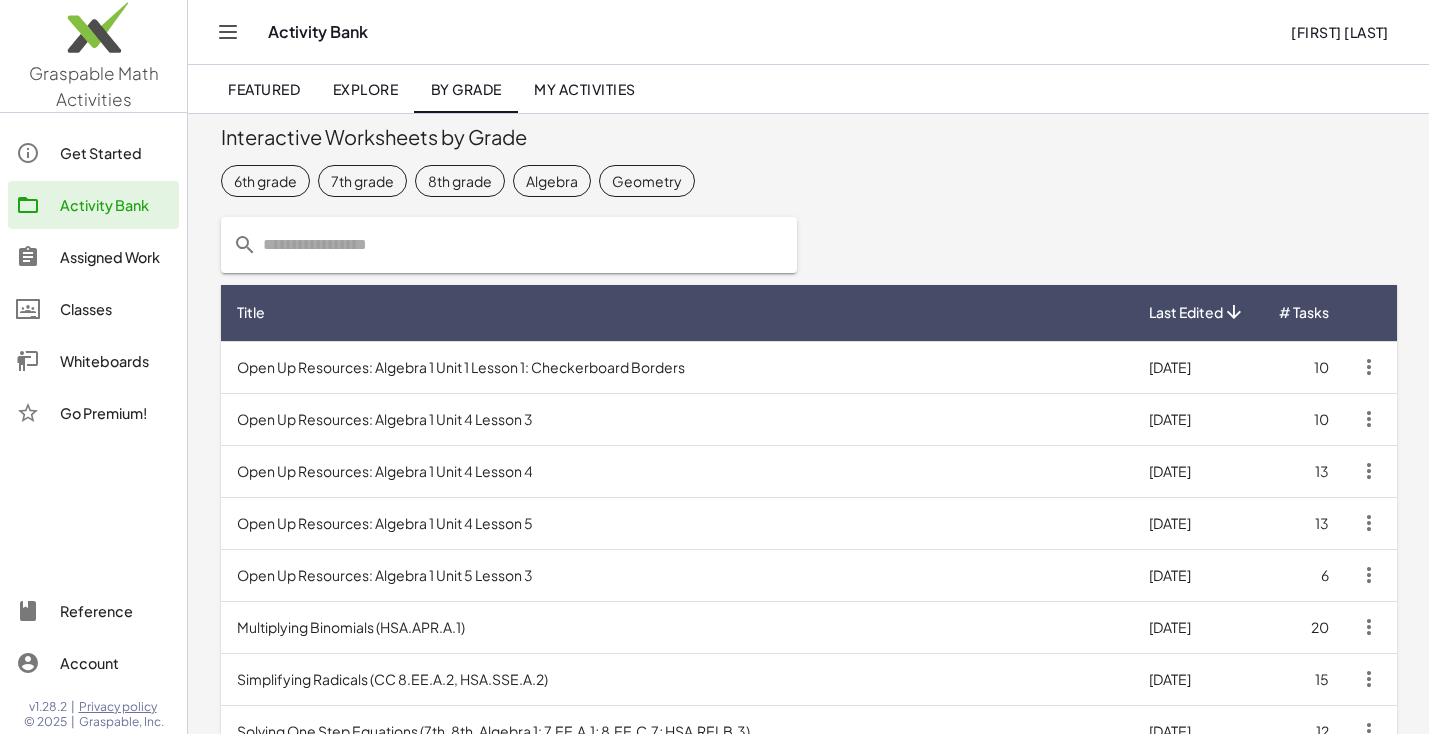 scroll, scrollTop: 0, scrollLeft: 0, axis: both 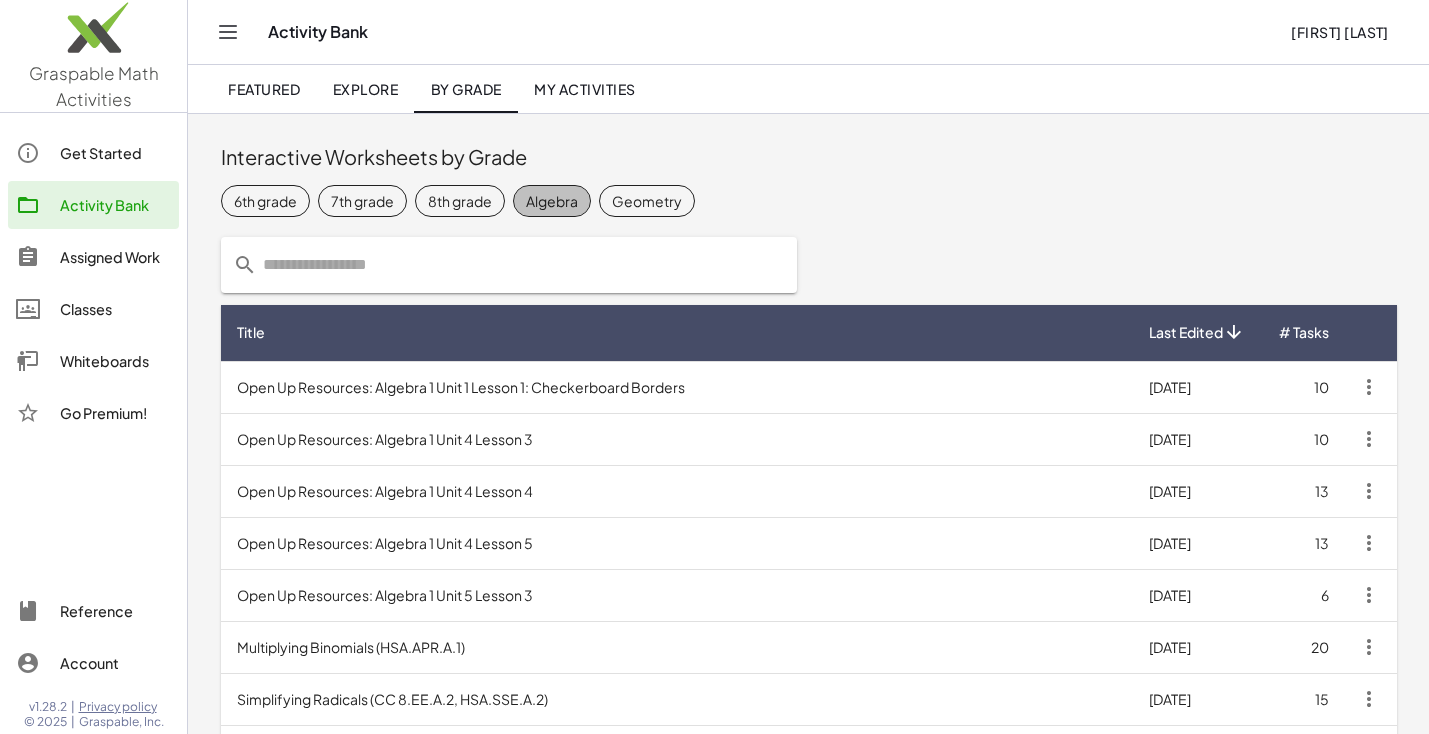 click on "Algebra" 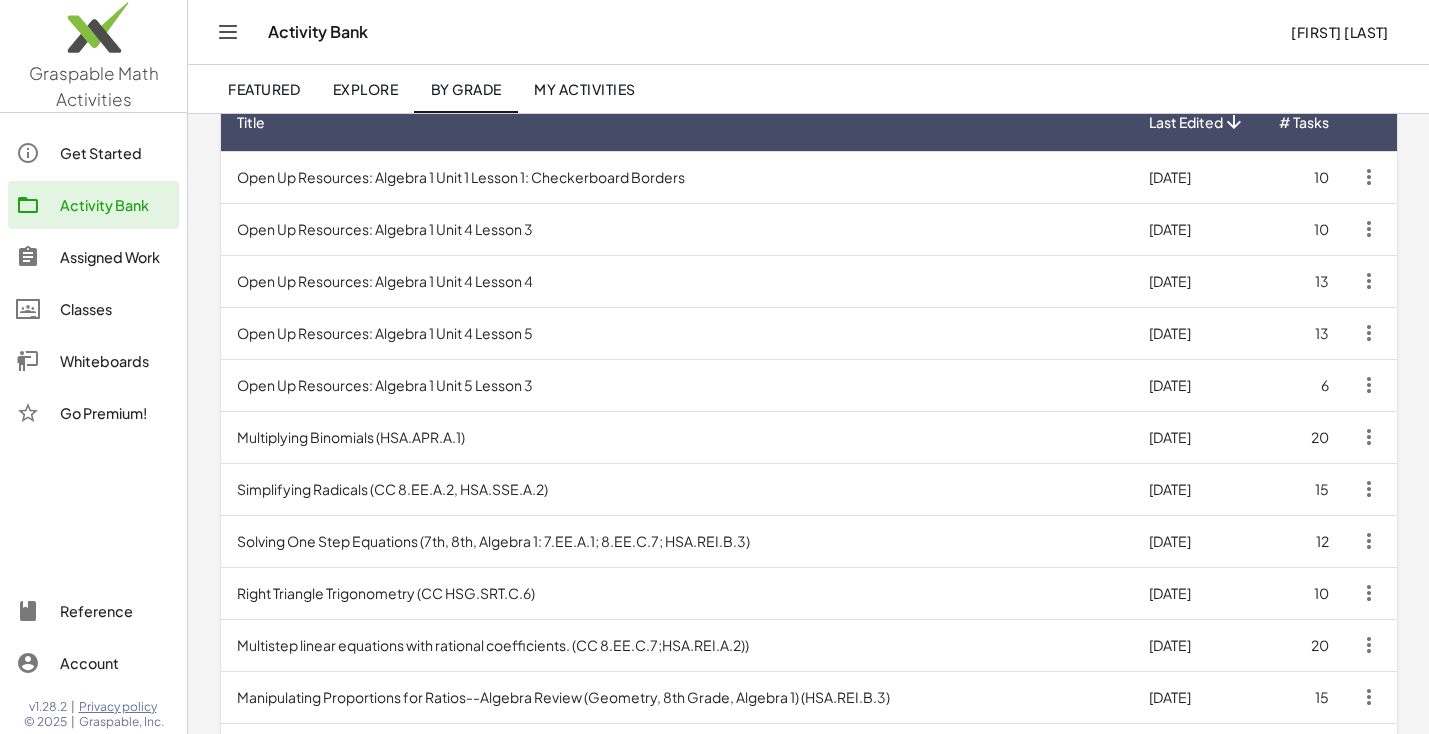 scroll, scrollTop: 325, scrollLeft: 0, axis: vertical 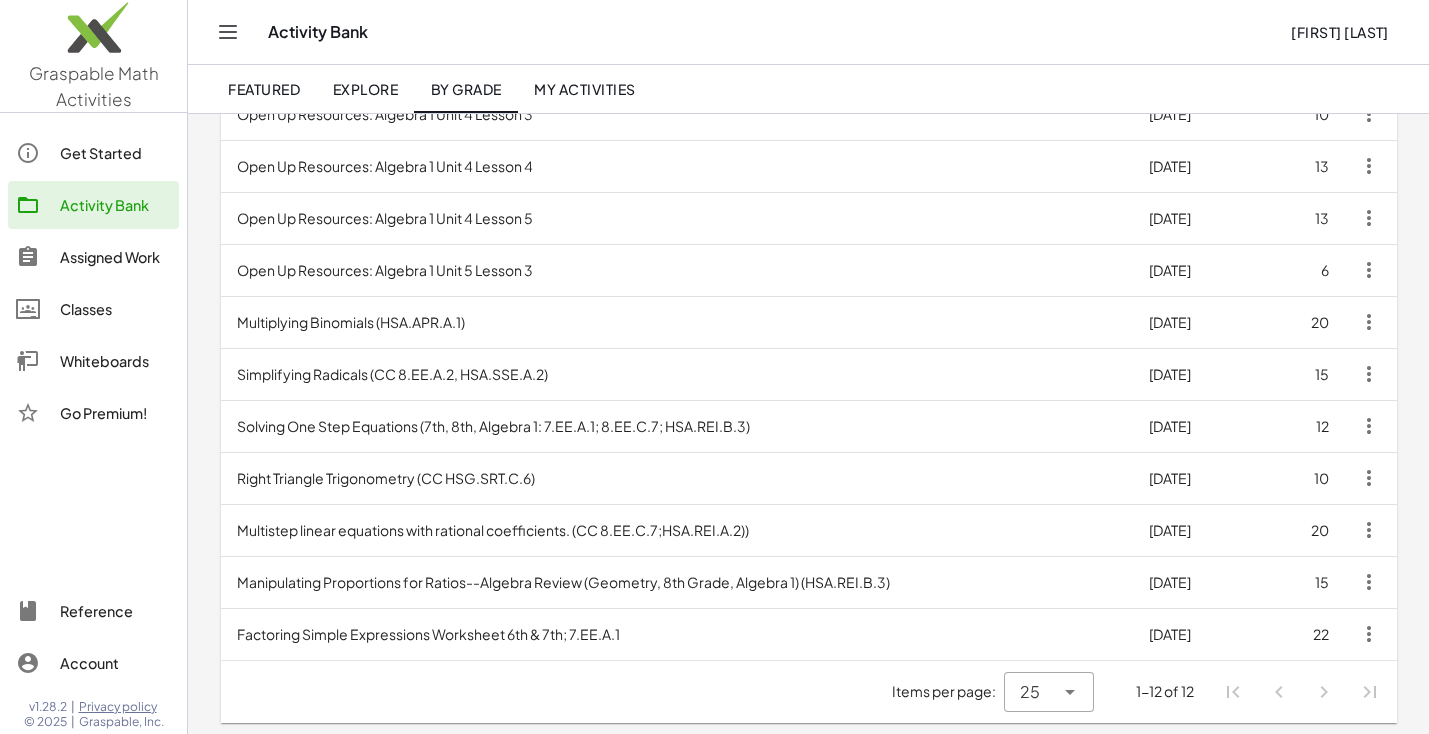 click on "Multiplying Binomials (HSA.APR.A.1)" at bounding box center [677, 322] 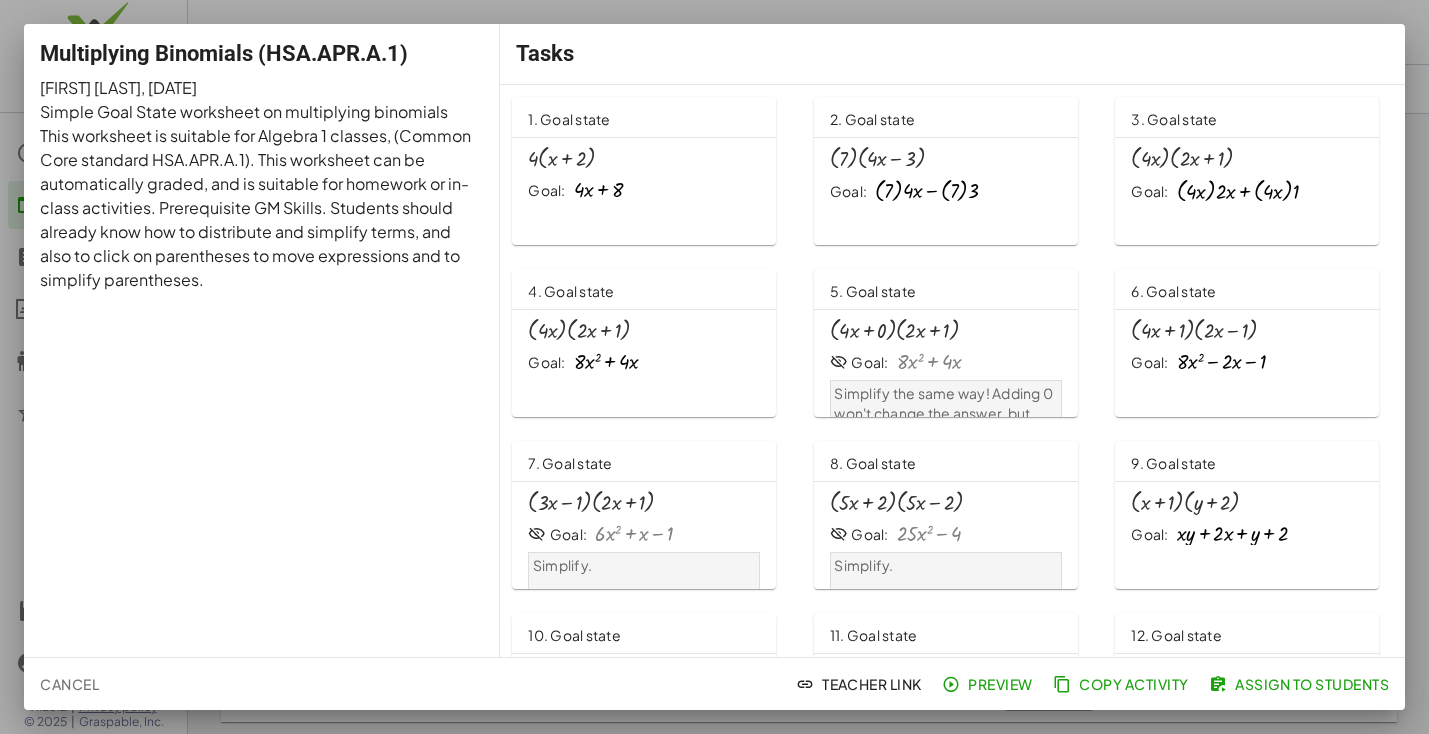 scroll, scrollTop: 0, scrollLeft: 0, axis: both 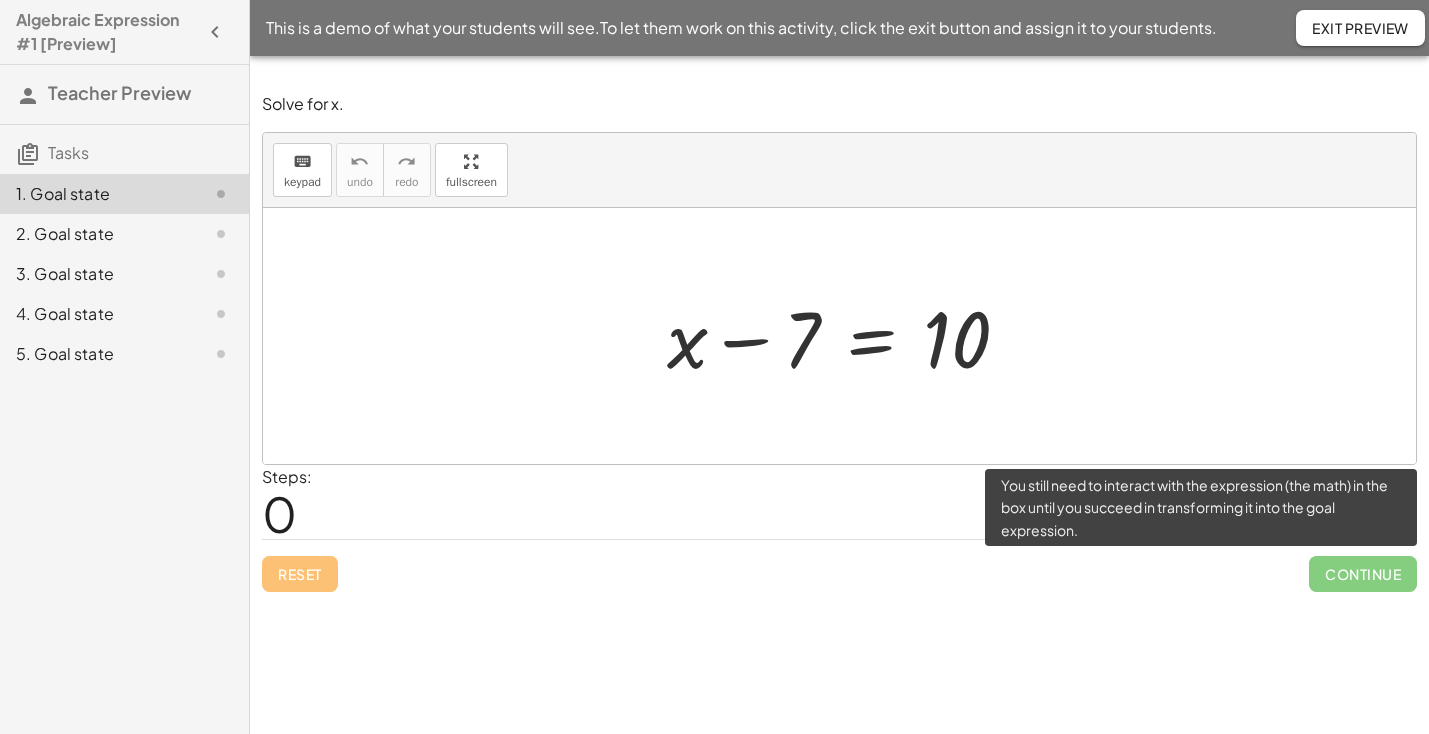 click on "Continue" 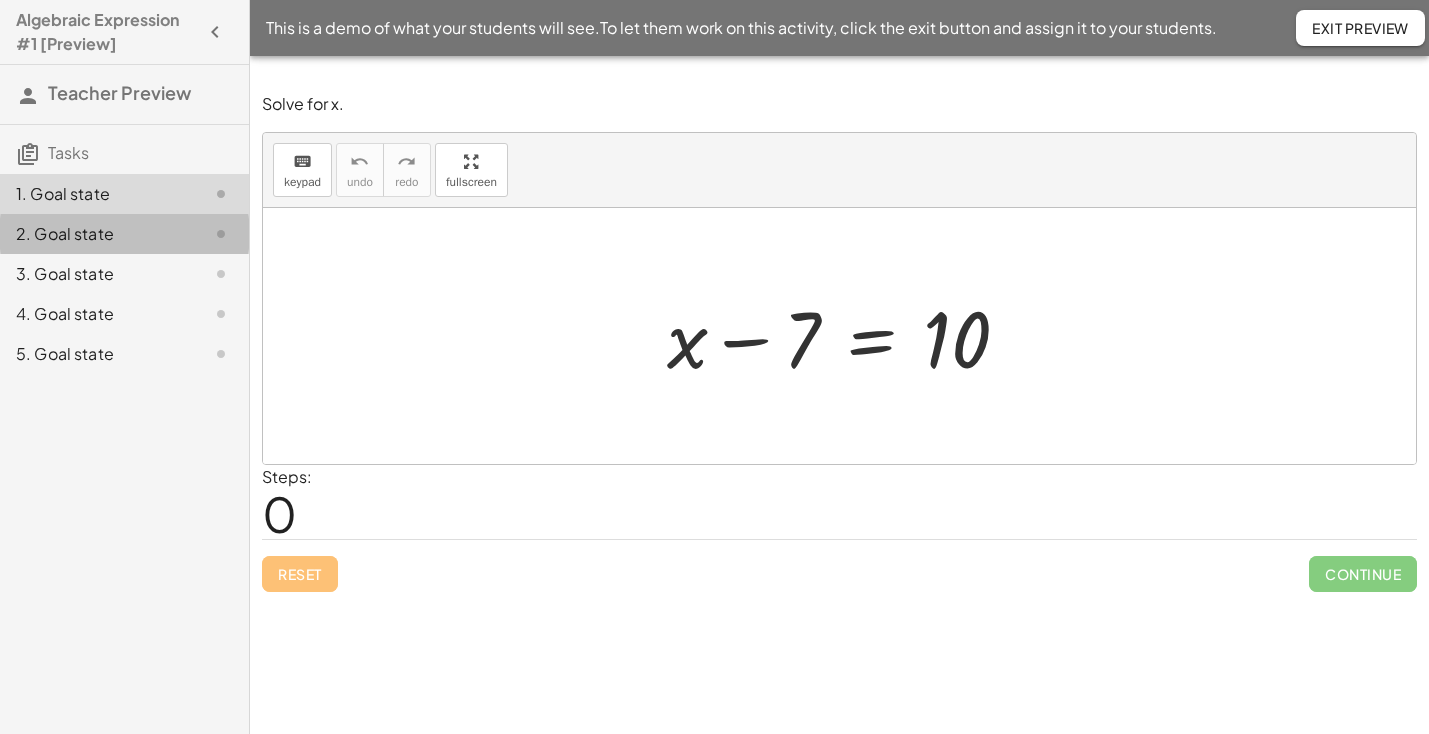 click on "2. Goal state" 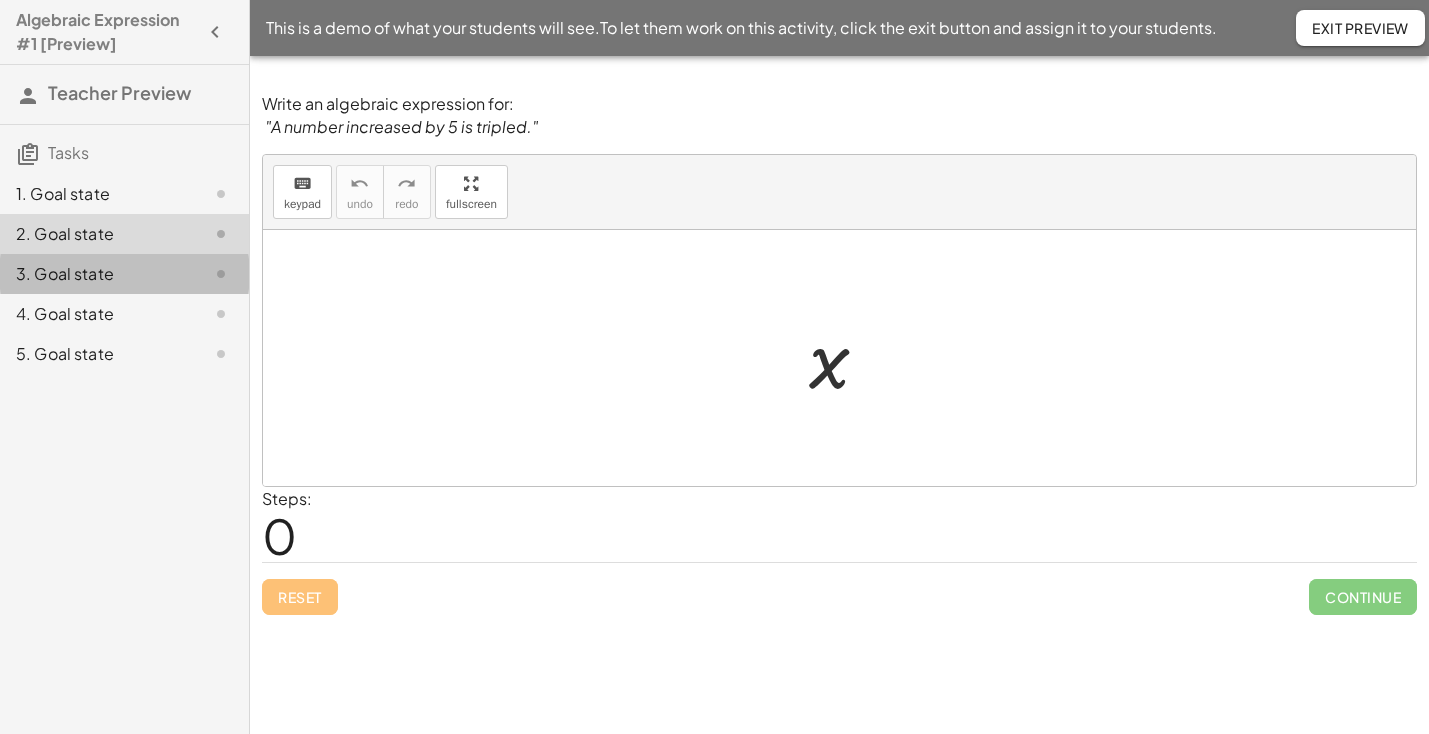 click on "3. Goal state" 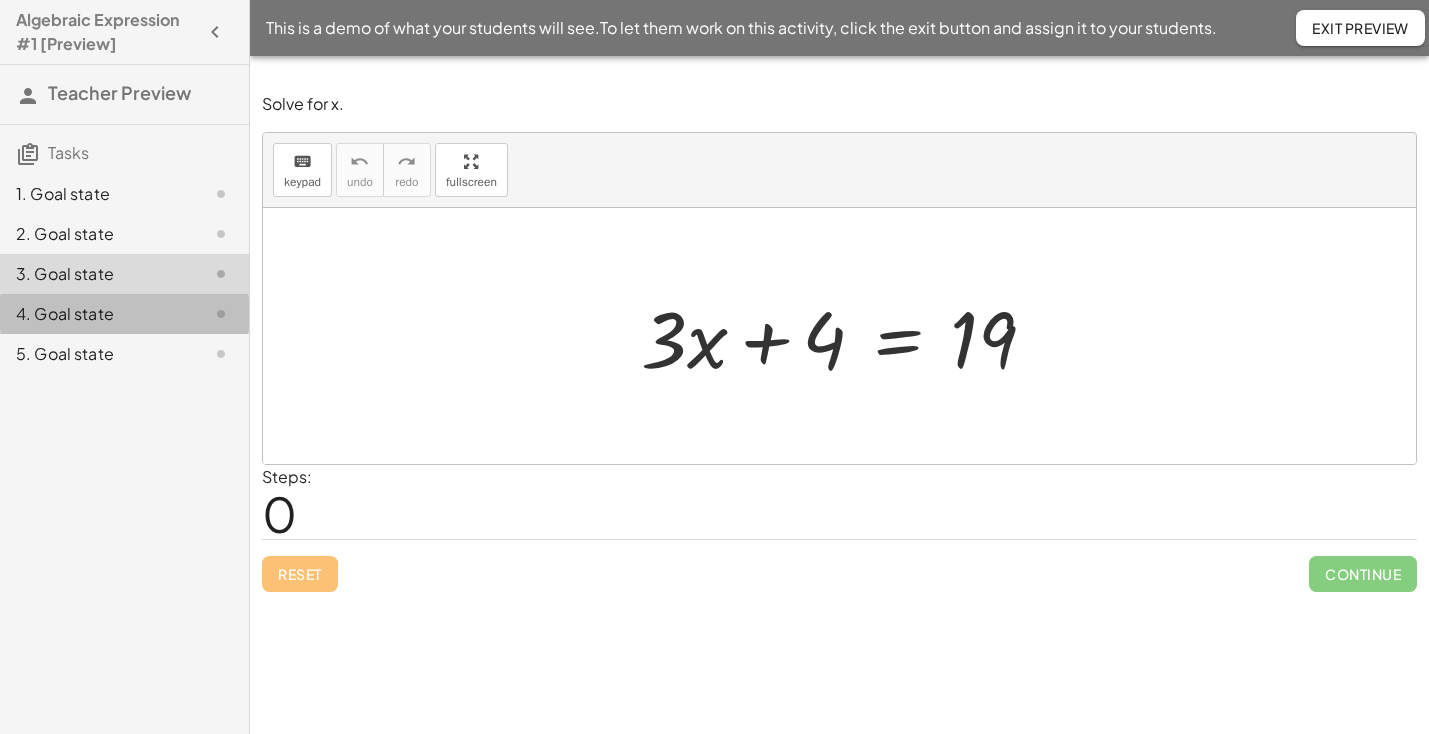 click on "4. Goal state" 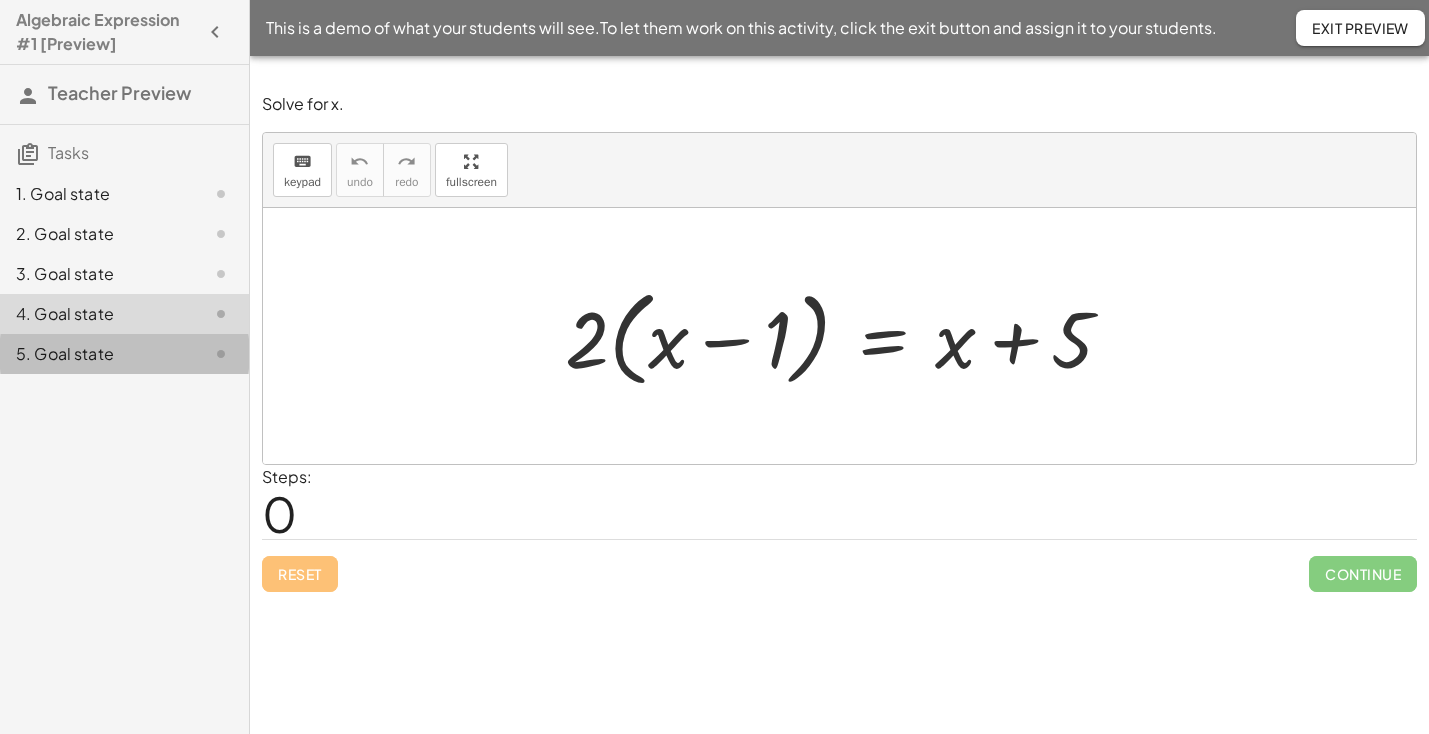 click on "5. Goal state" 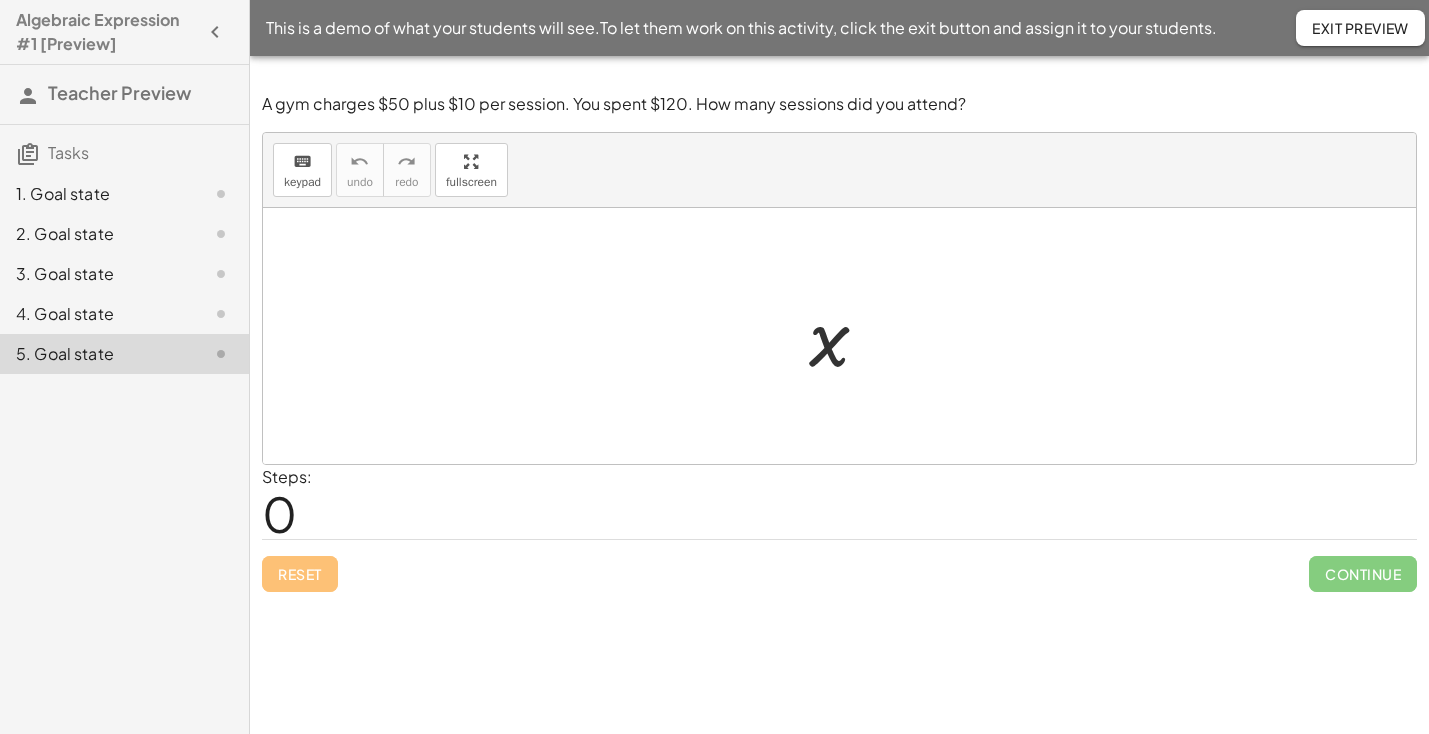 click at bounding box center (847, 336) 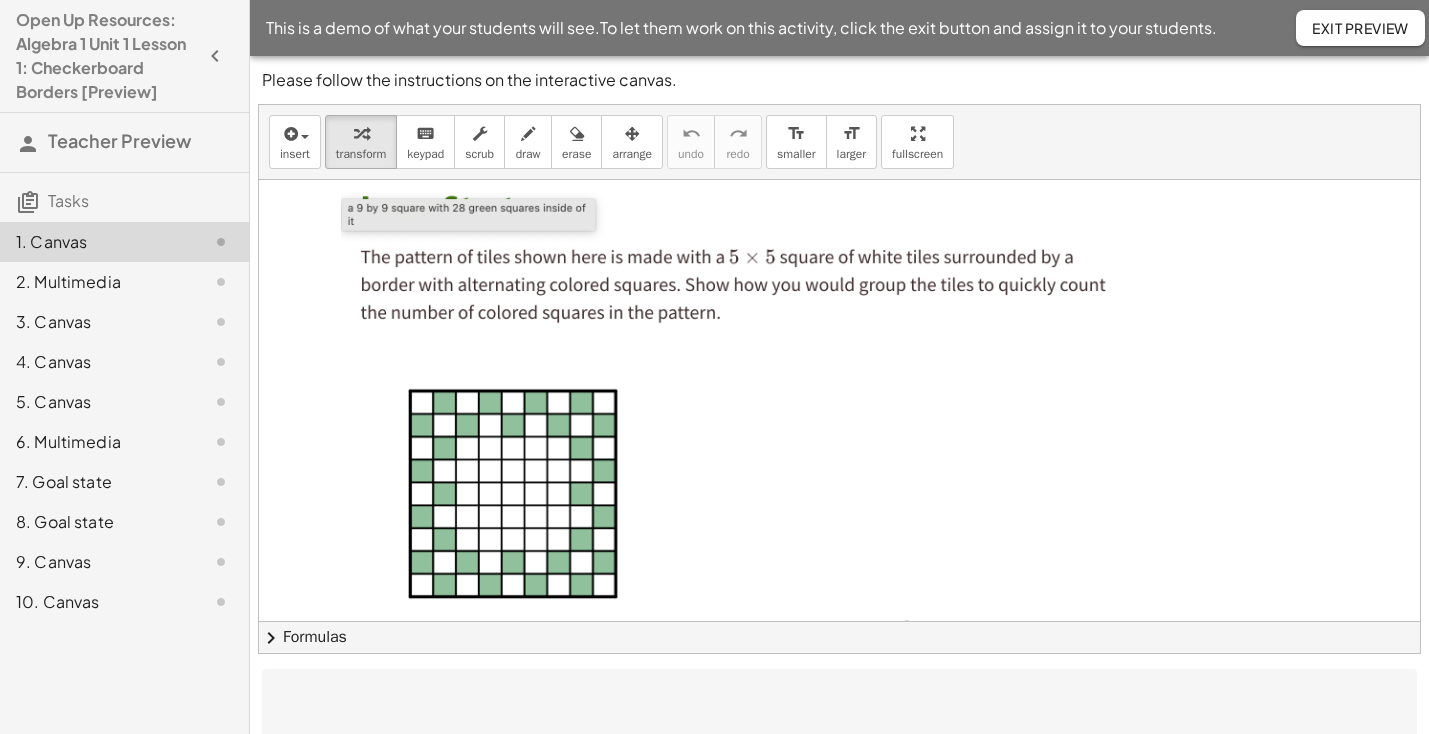 scroll, scrollTop: 0, scrollLeft: 0, axis: both 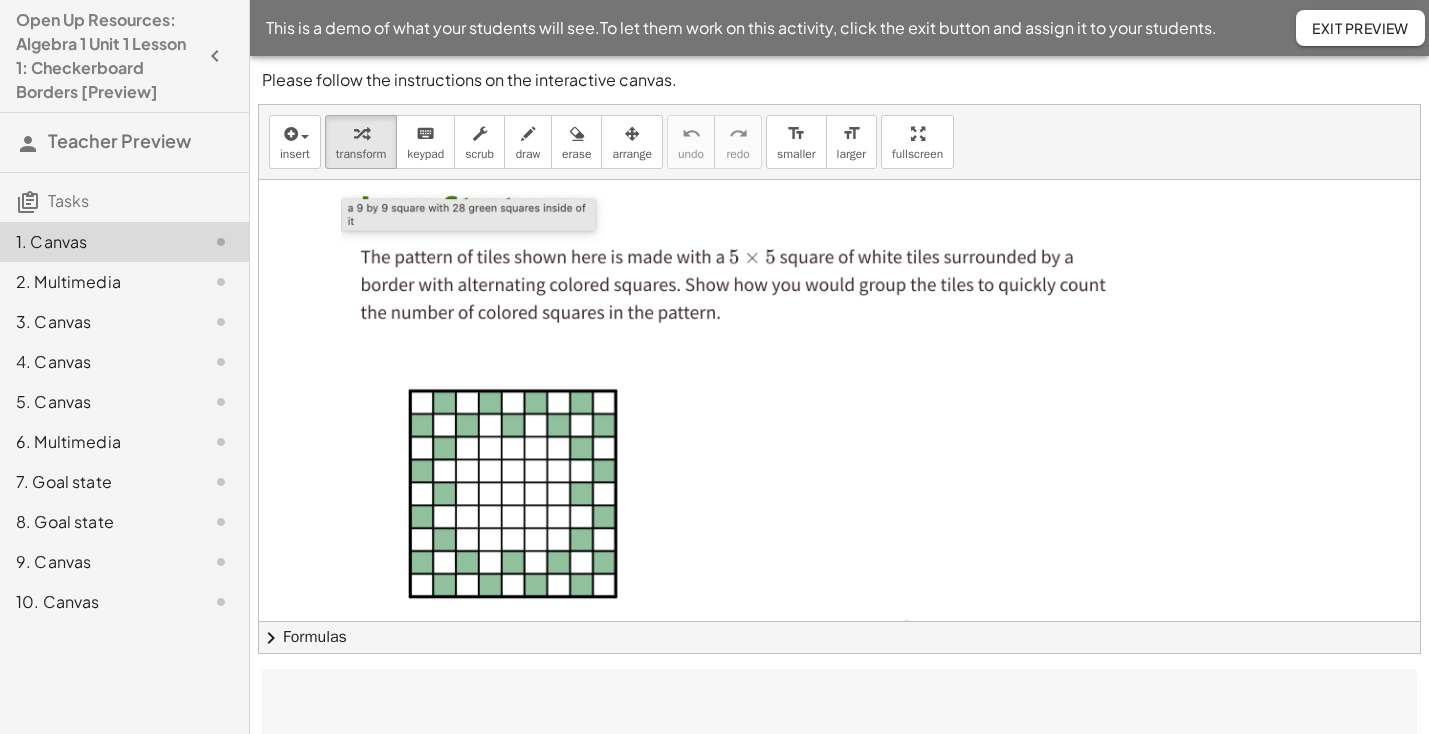 click on "2. Multimedia" 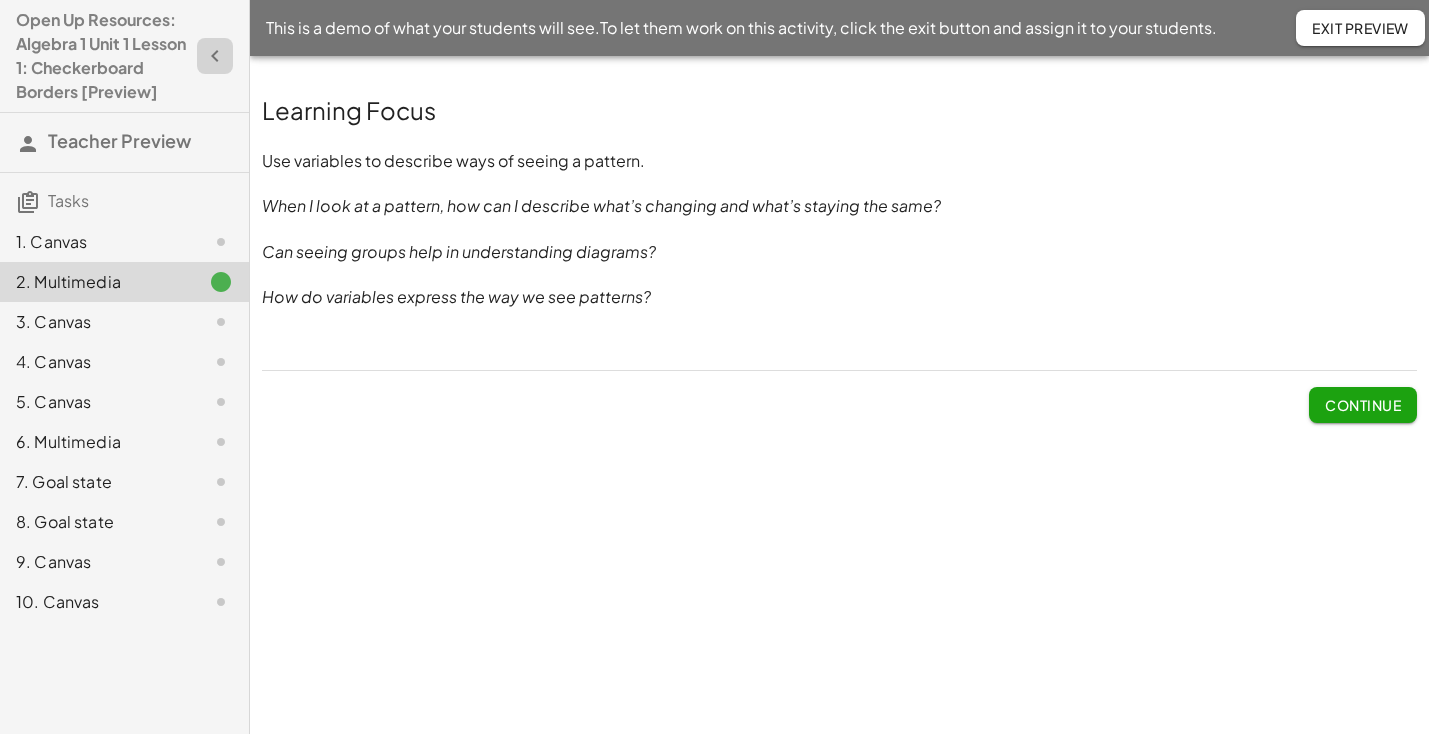 click 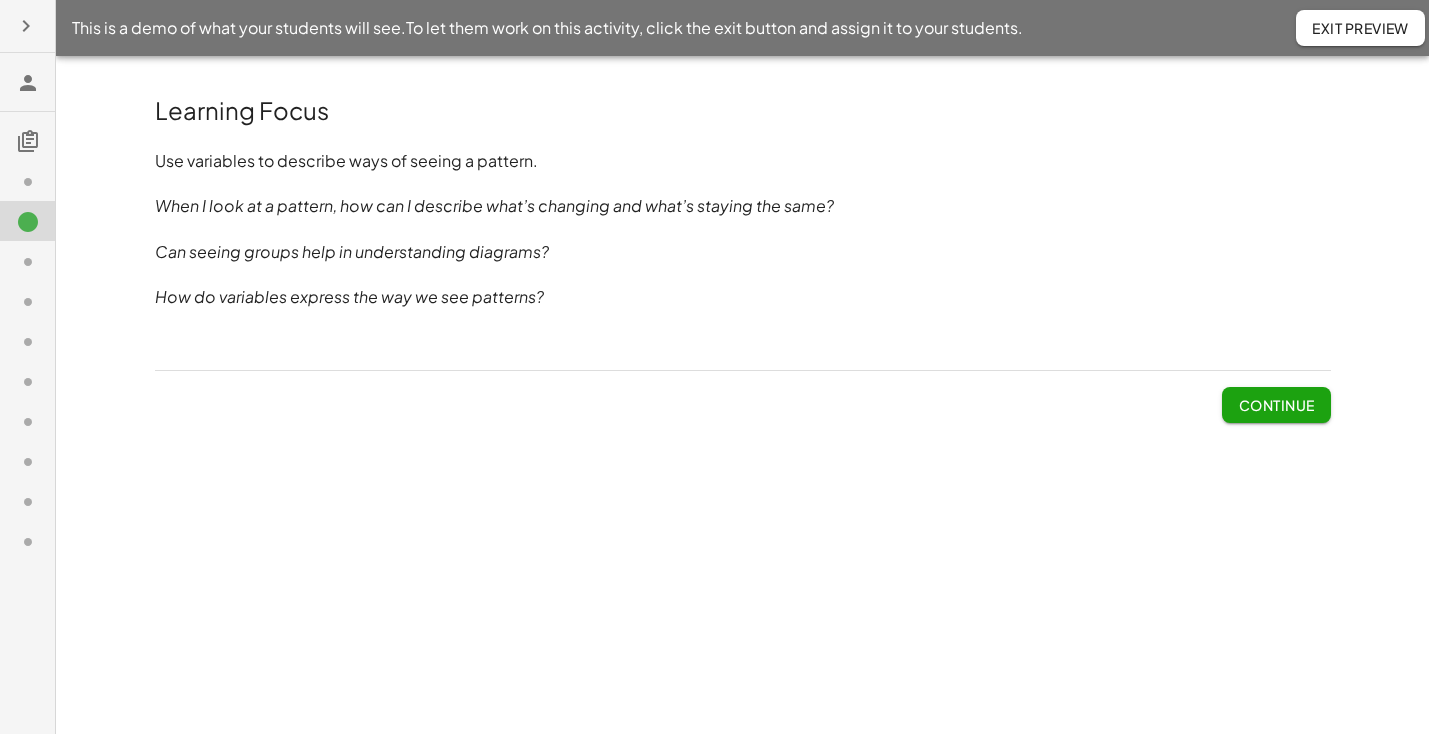 click at bounding box center [26, 26] 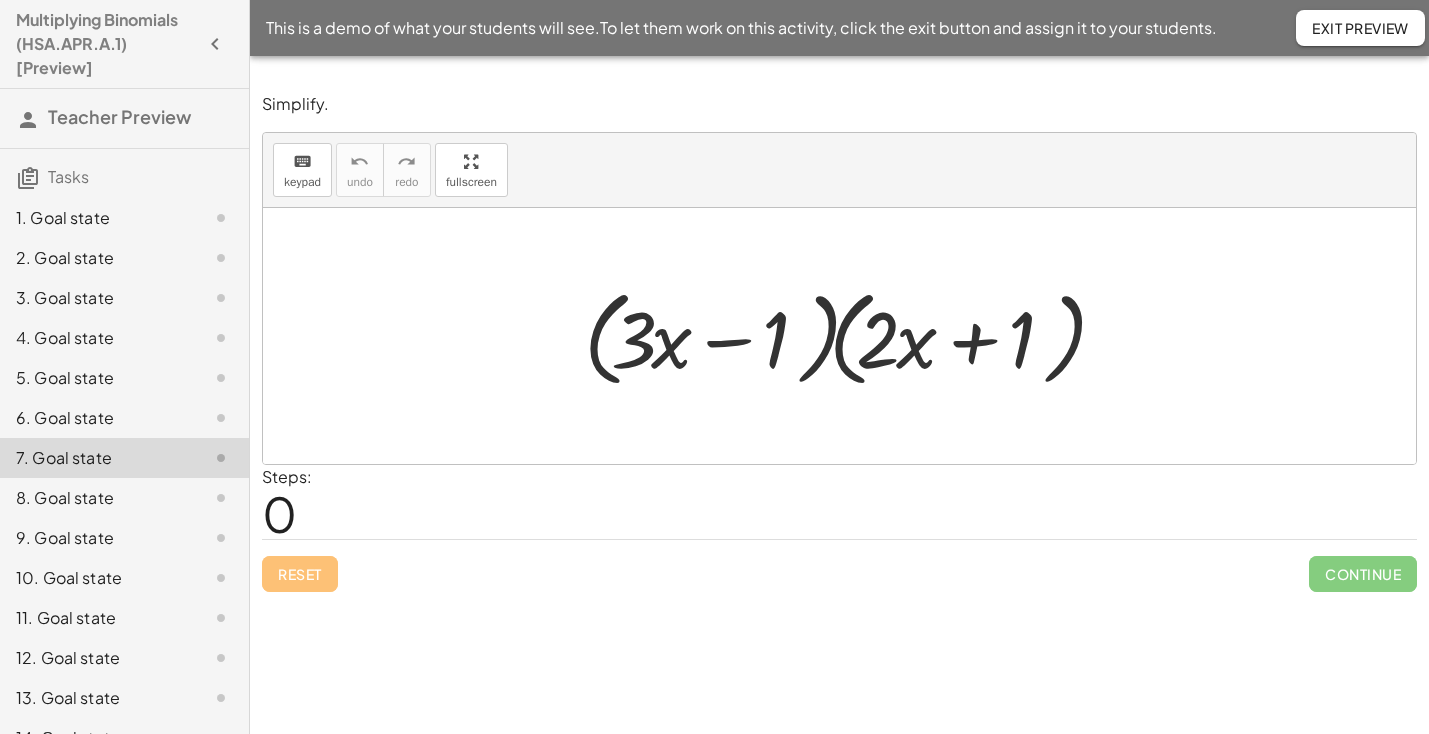 scroll, scrollTop: 0, scrollLeft: 0, axis: both 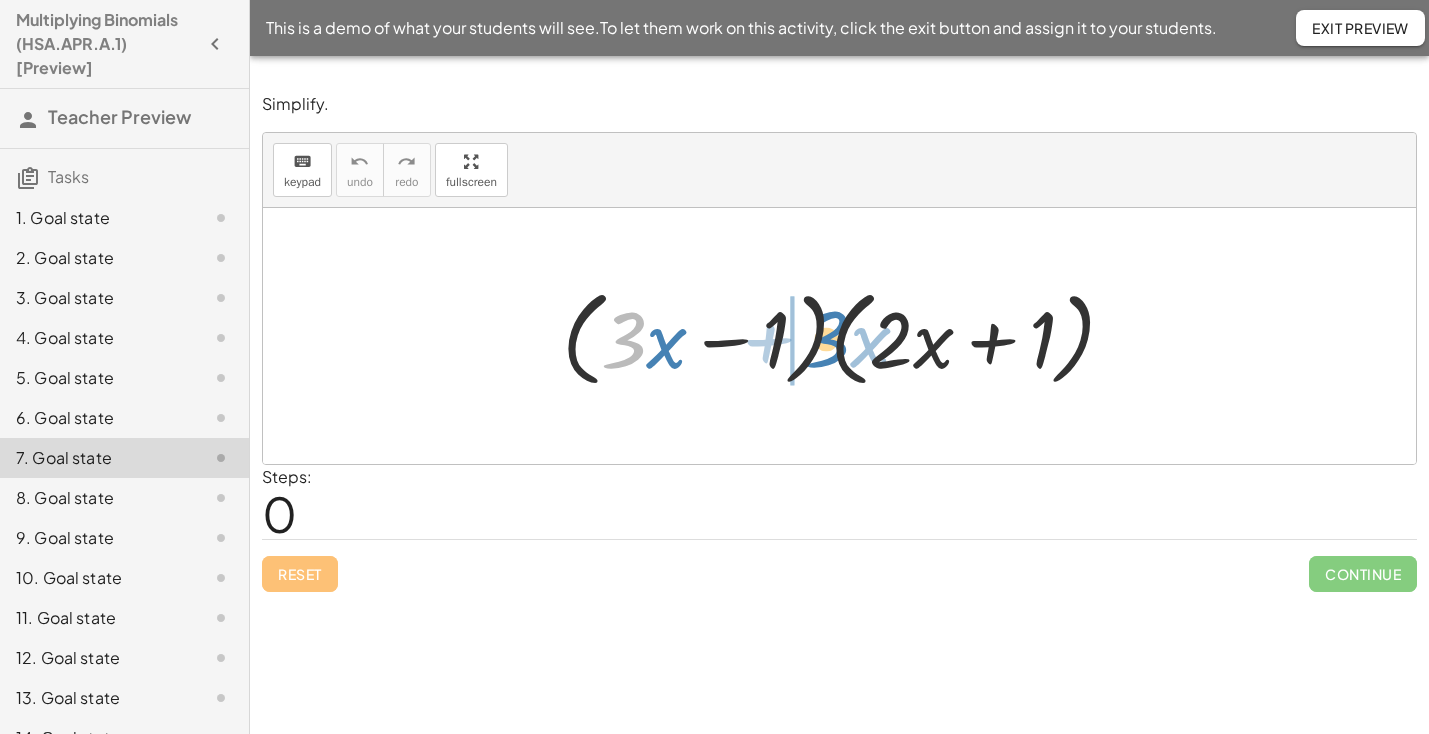 drag, startPoint x: 626, startPoint y: 340, endPoint x: 829, endPoint y: 339, distance: 203.00246 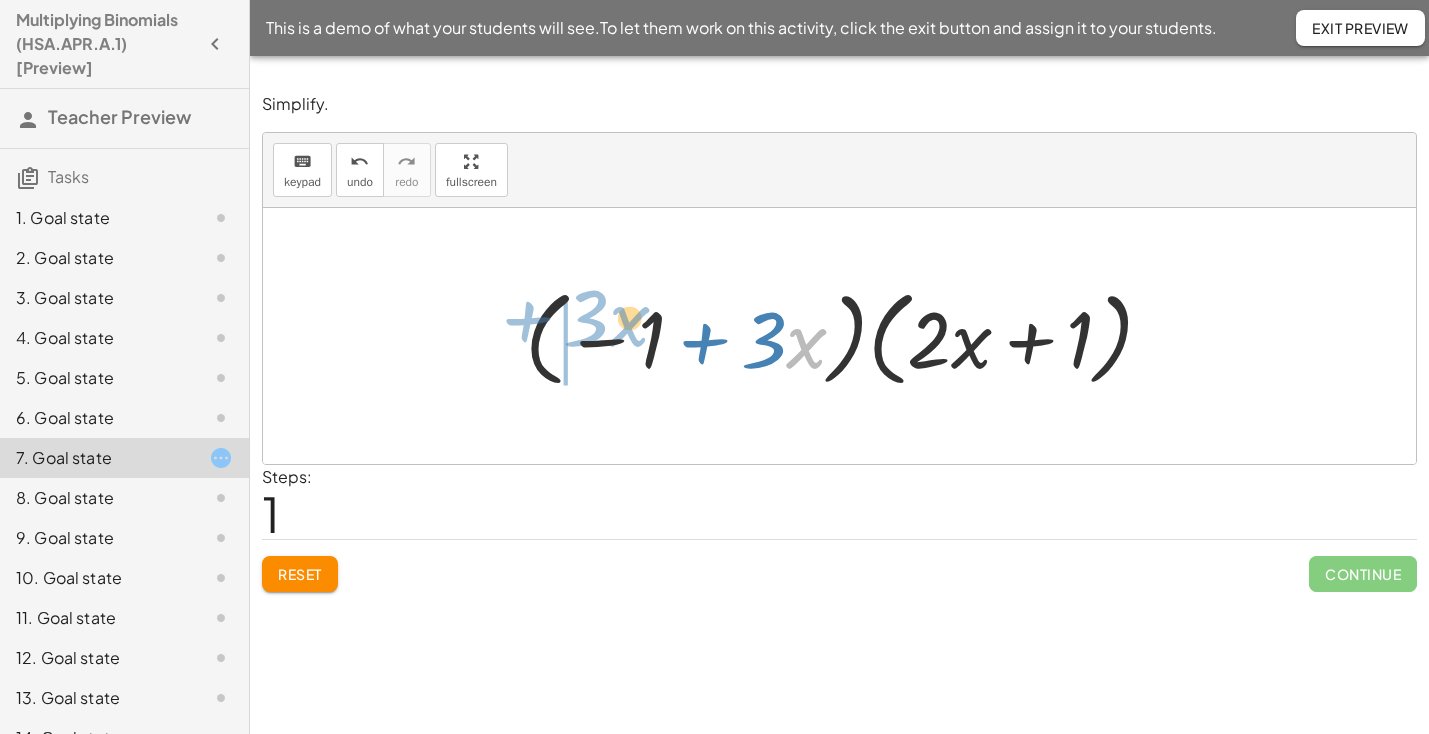drag, startPoint x: 789, startPoint y: 346, endPoint x: 621, endPoint y: 337, distance: 168.2409 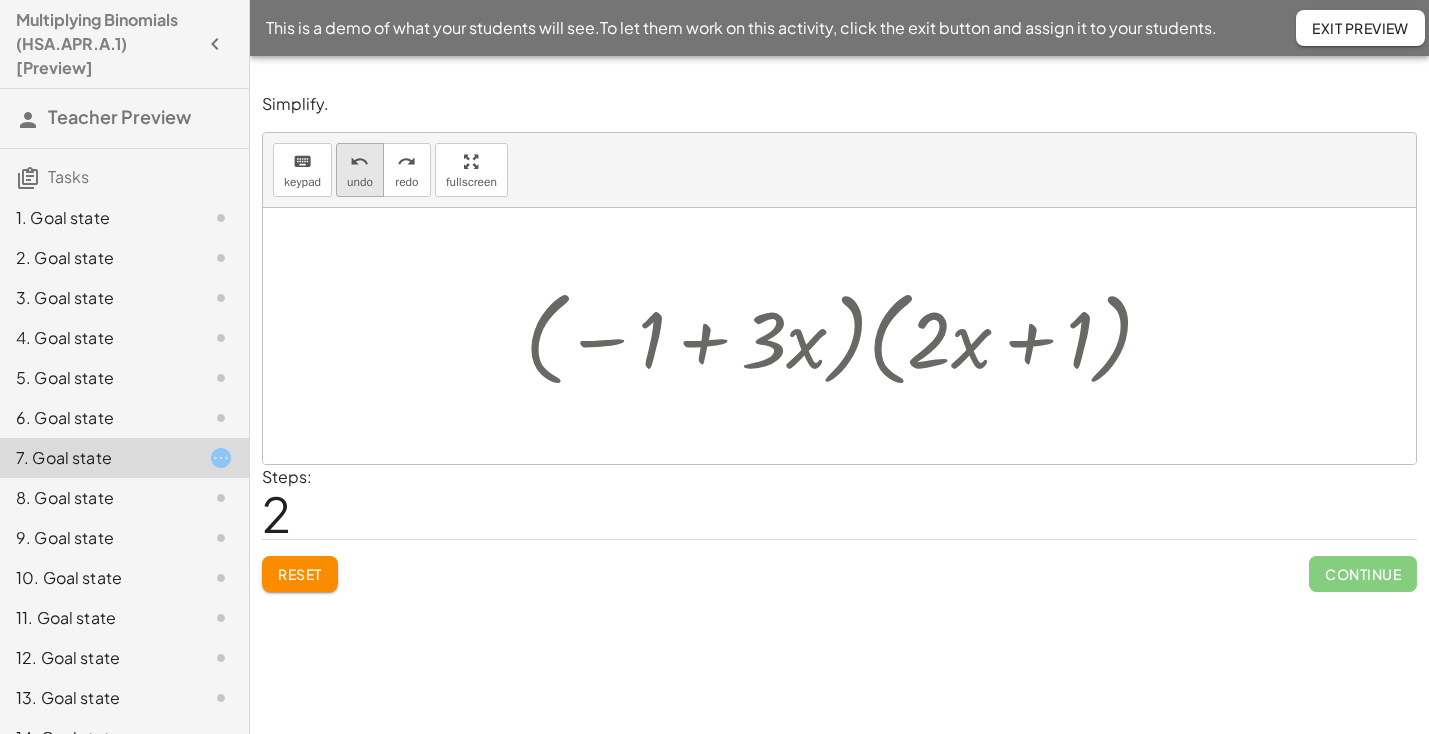 click on "undo" at bounding box center [359, 162] 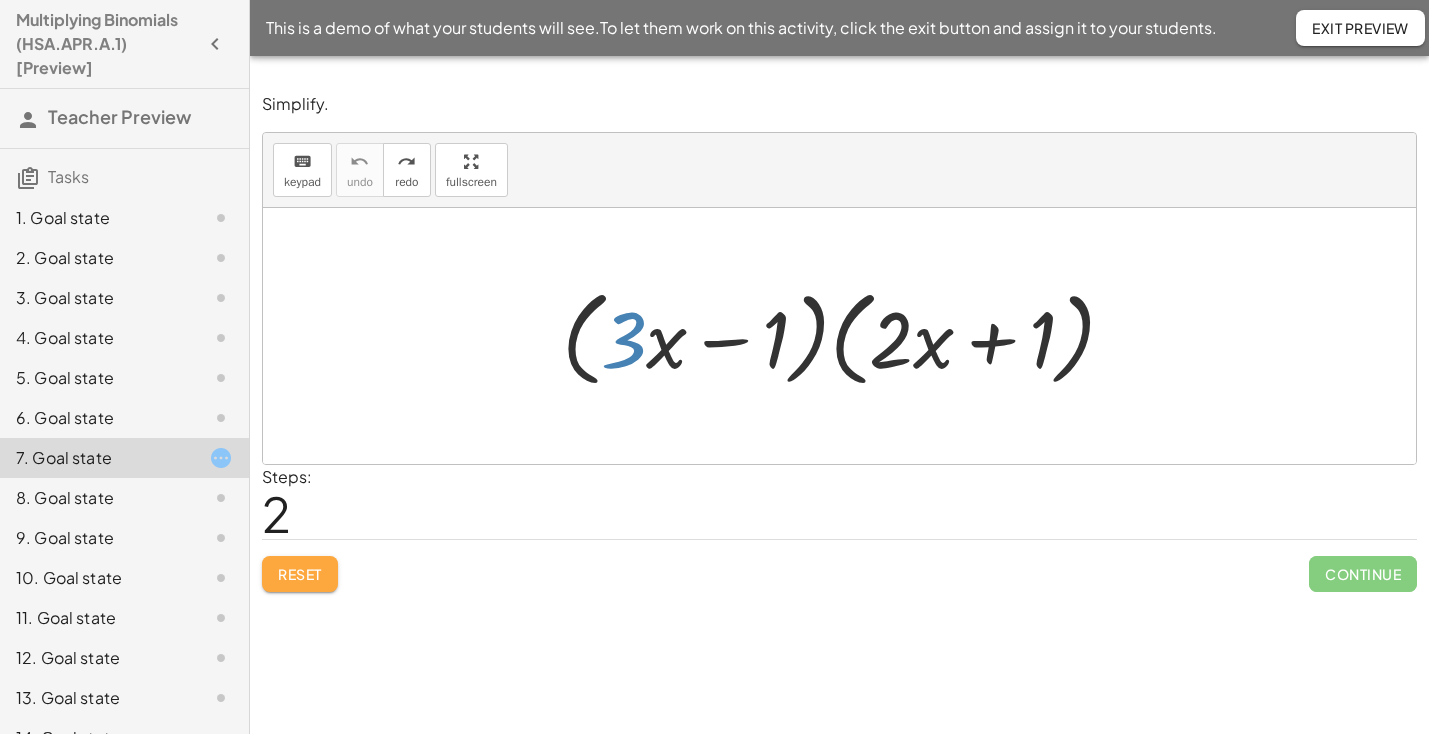 click on "Reset" 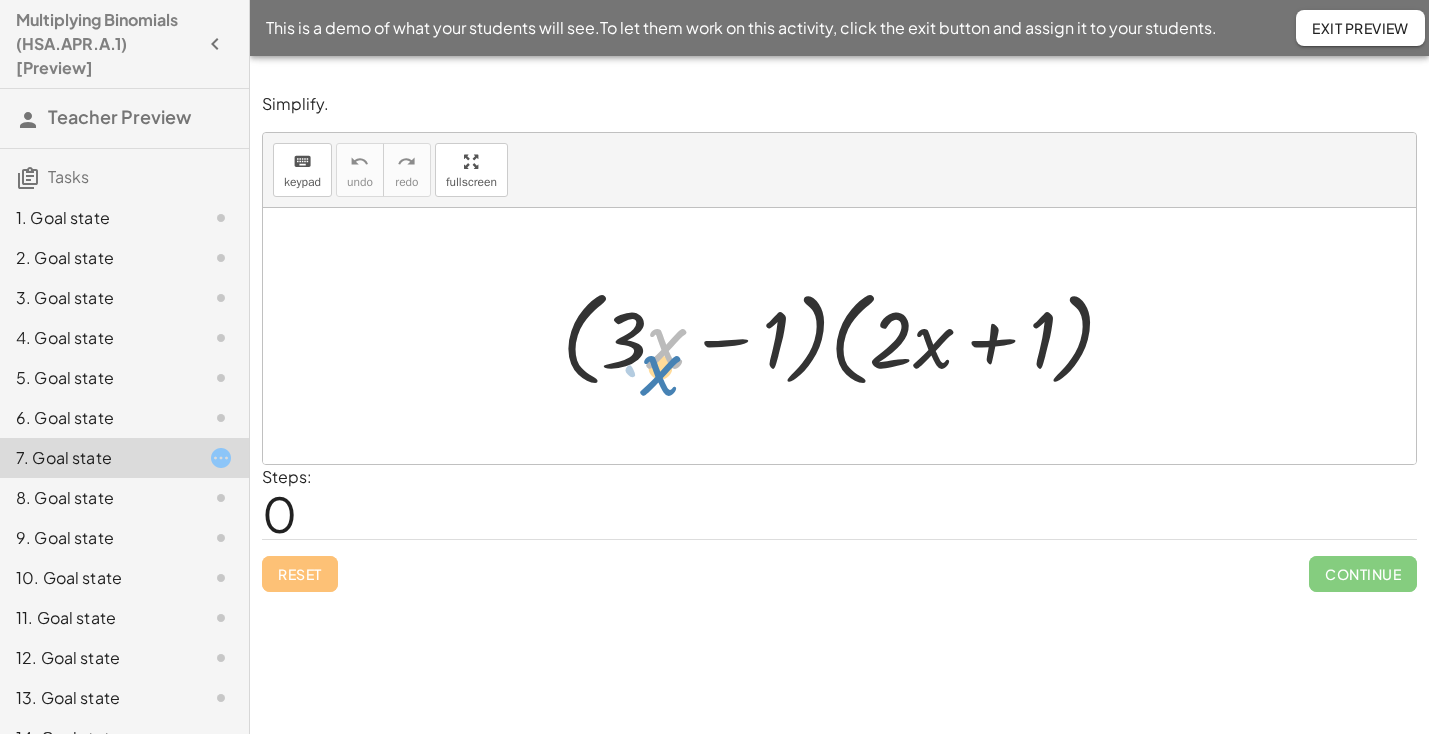 drag, startPoint x: 653, startPoint y: 346, endPoint x: 646, endPoint y: 367, distance: 22.135944 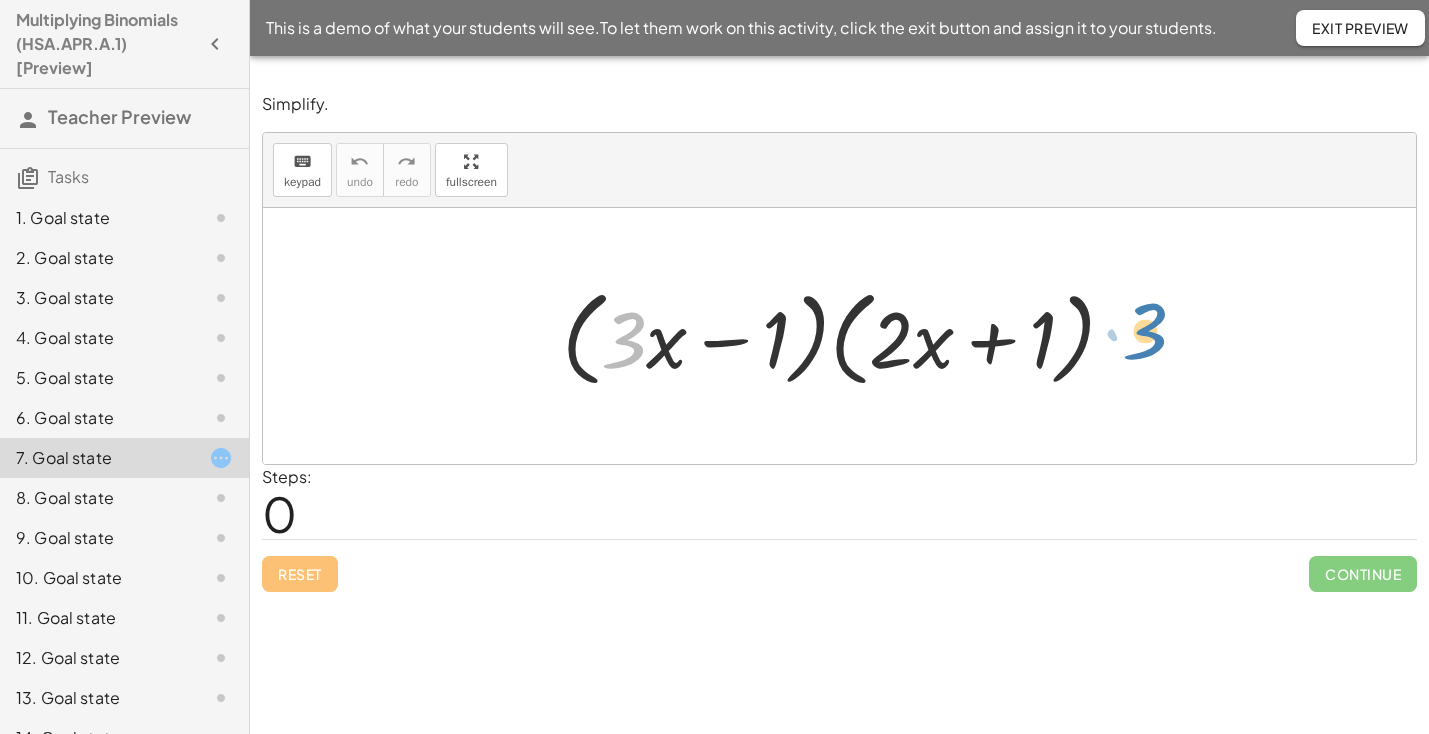 drag, startPoint x: 644, startPoint y: 351, endPoint x: 1164, endPoint y: 341, distance: 520.0961 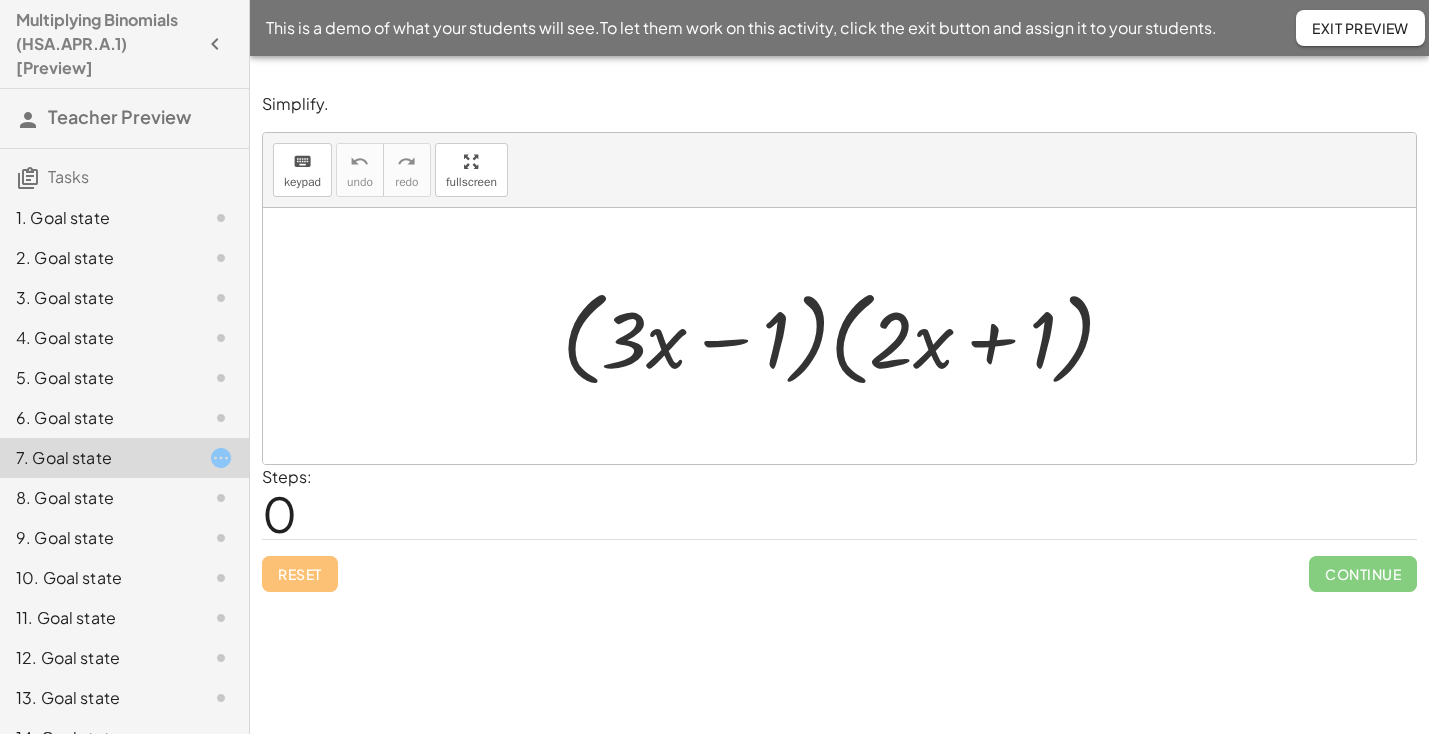 click 